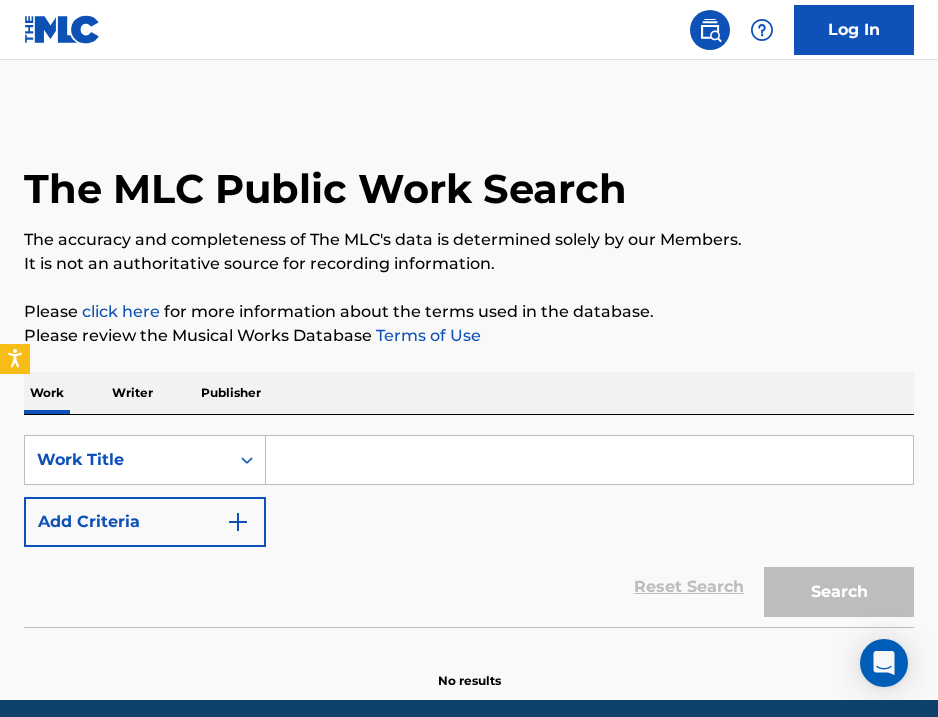 scroll, scrollTop: 0, scrollLeft: 0, axis: both 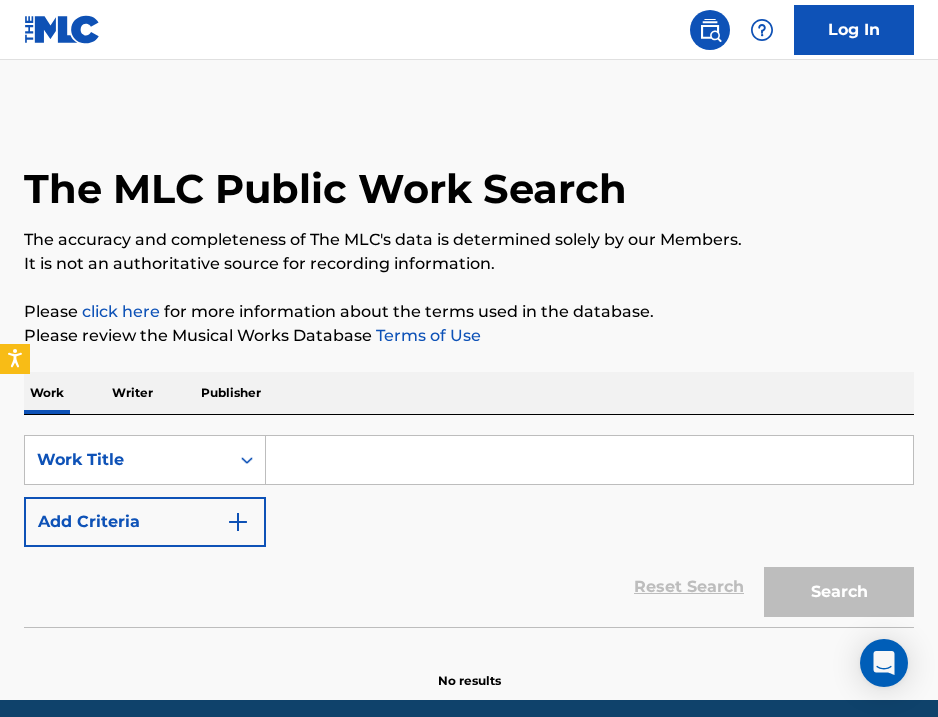 click at bounding box center (589, 460) 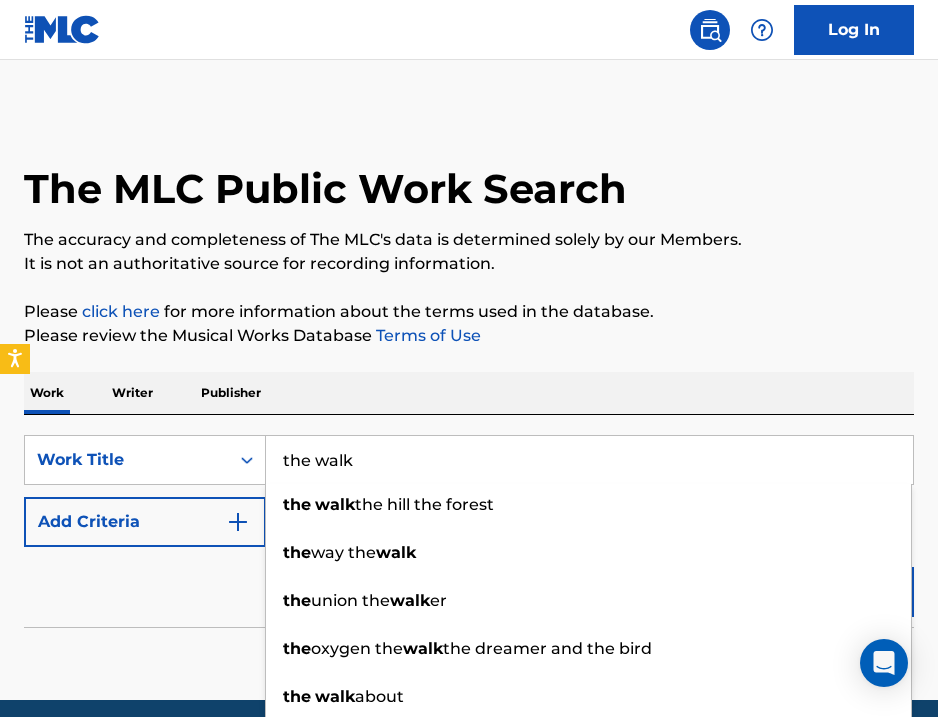 type on "the walk" 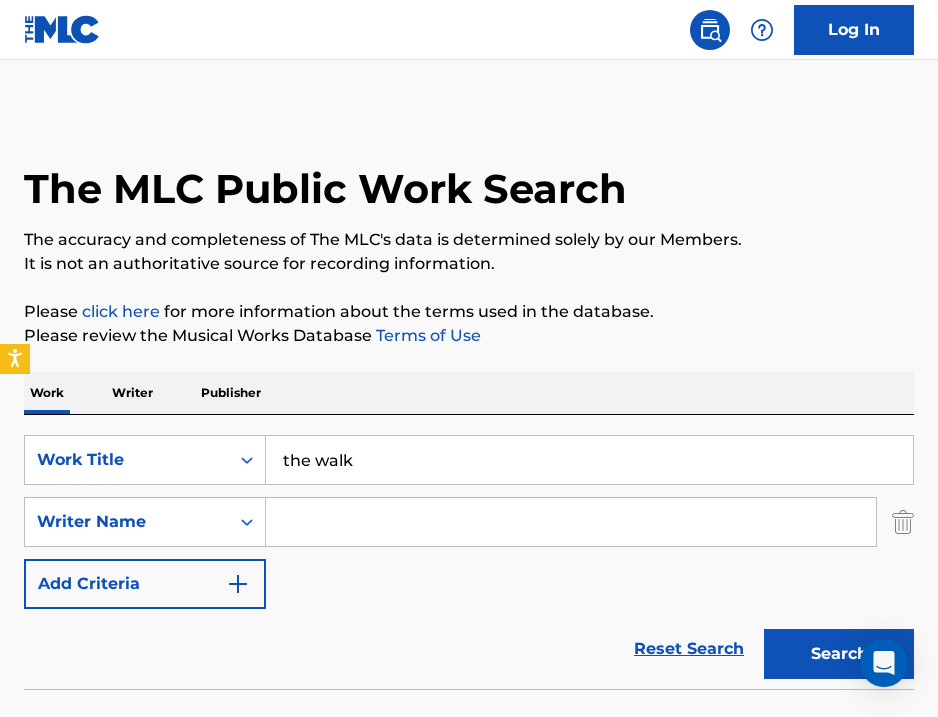 click at bounding box center [571, 522] 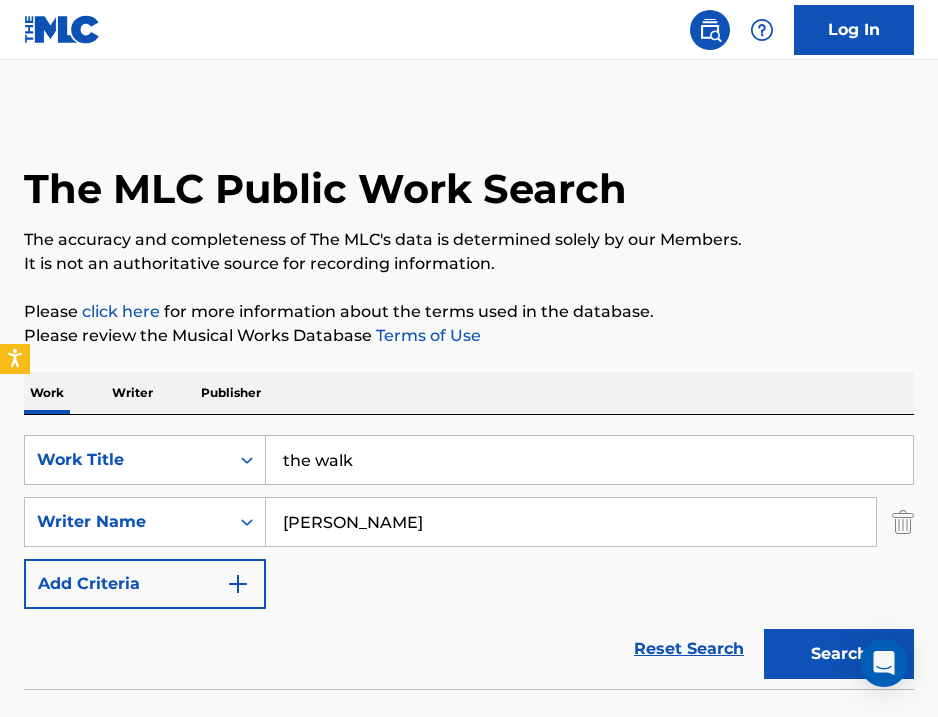 type on "[PERSON_NAME]" 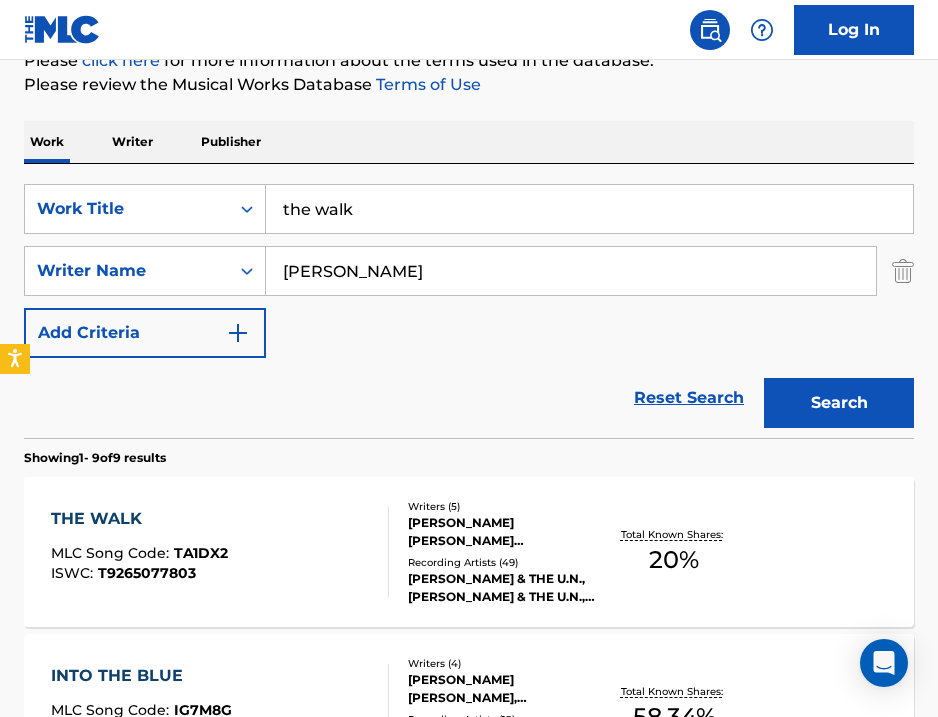 scroll, scrollTop: 311, scrollLeft: 0, axis: vertical 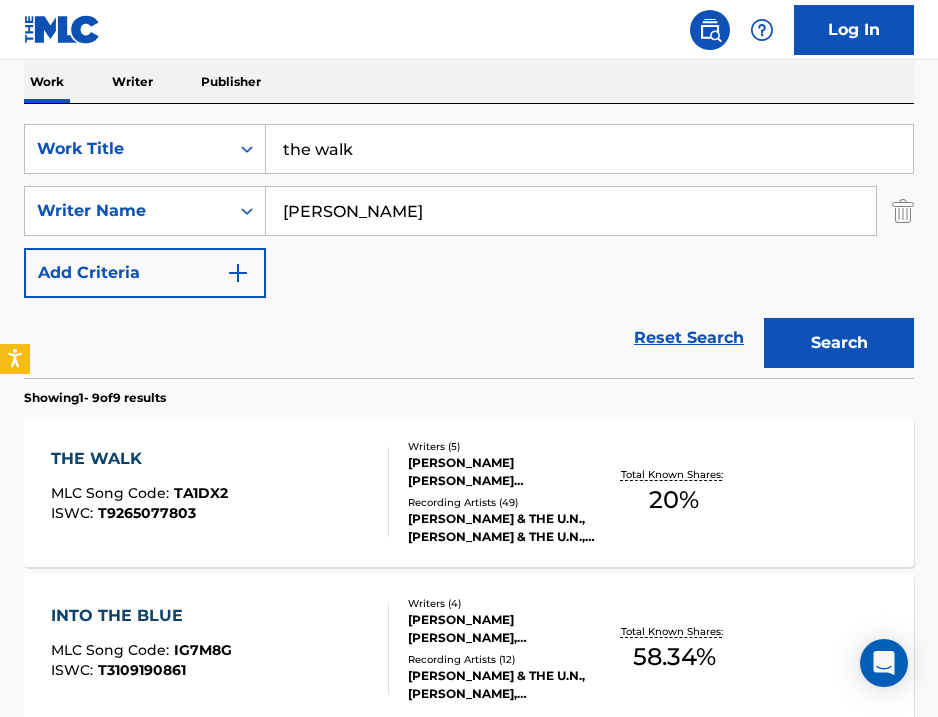 click on "THE WALK" at bounding box center [139, 459] 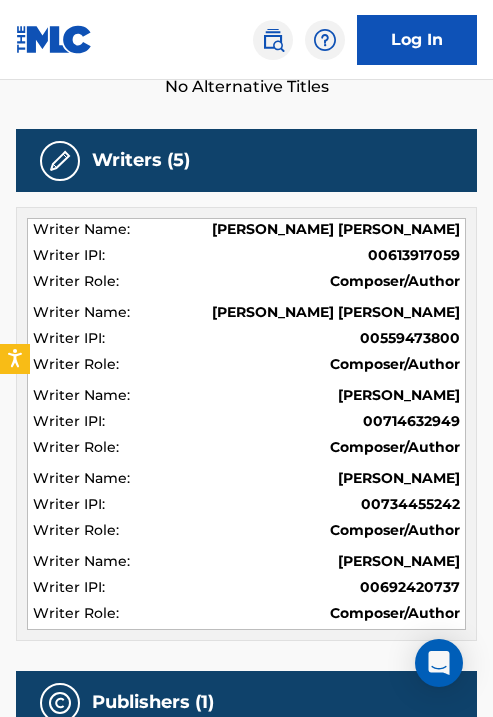 scroll, scrollTop: 614, scrollLeft: 0, axis: vertical 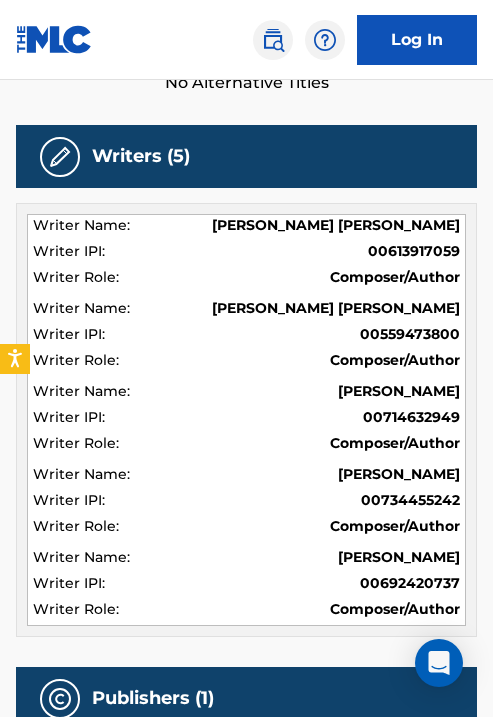 click on "00613917059" at bounding box center (414, 251) 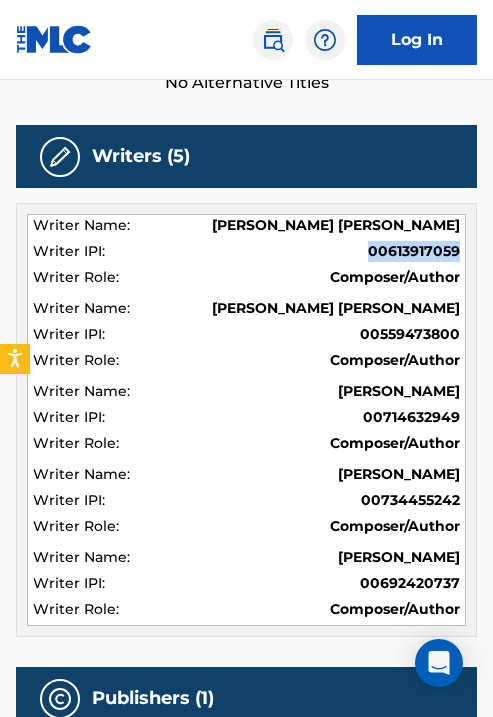 click on "00613917059" at bounding box center [414, 251] 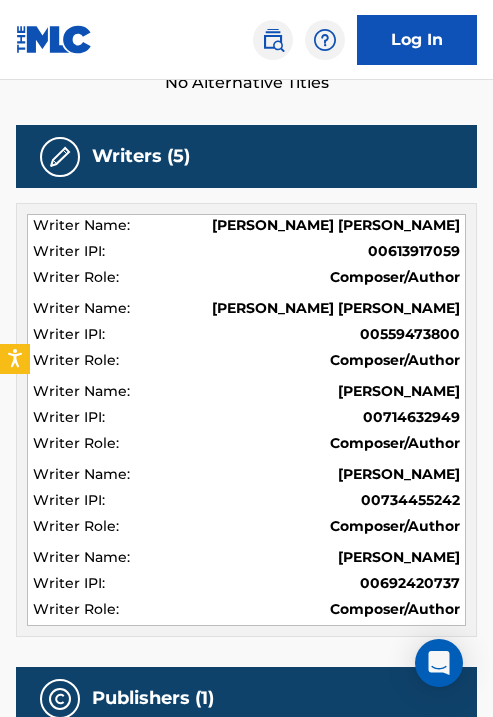 click on "00559473800" at bounding box center (410, 334) 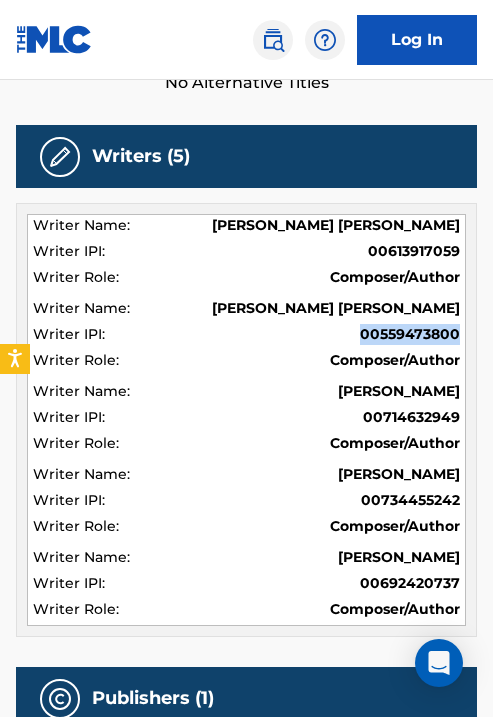 click on "00559473800" at bounding box center (410, 334) 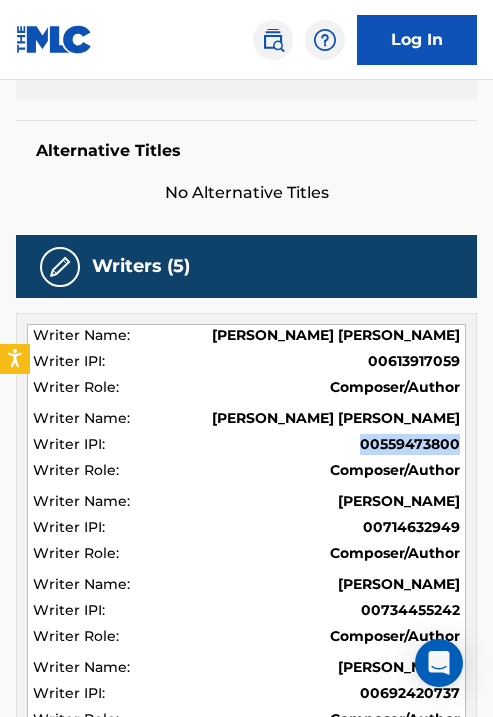 scroll, scrollTop: 280, scrollLeft: 0, axis: vertical 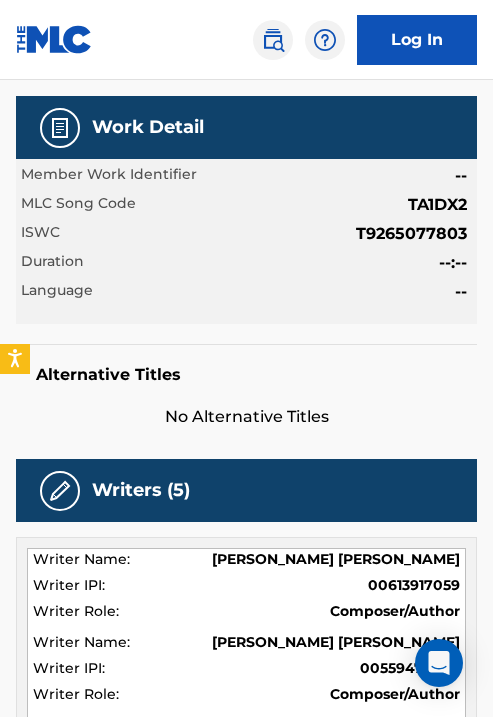 click on "T9265077803" at bounding box center (411, 234) 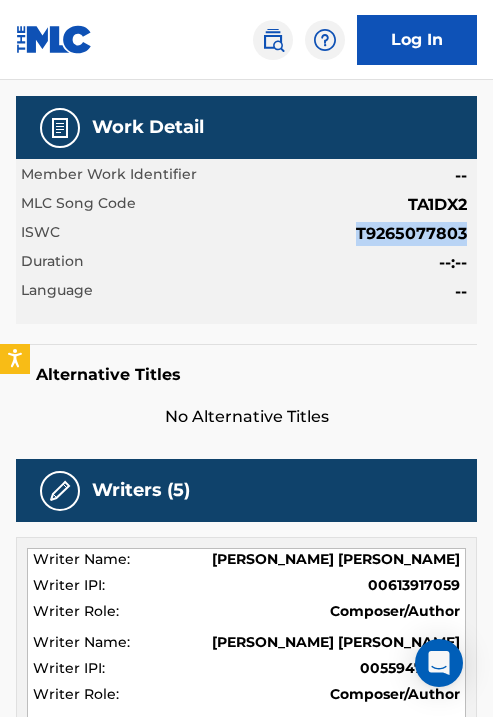 click on "T9265077803" at bounding box center (411, 234) 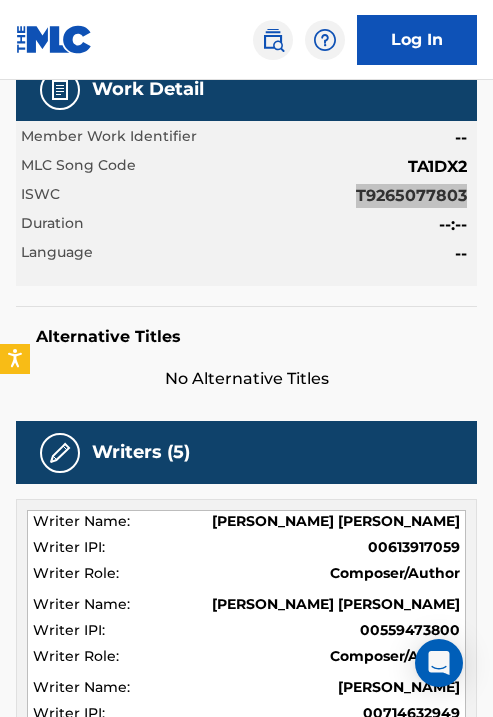 scroll, scrollTop: 0, scrollLeft: 0, axis: both 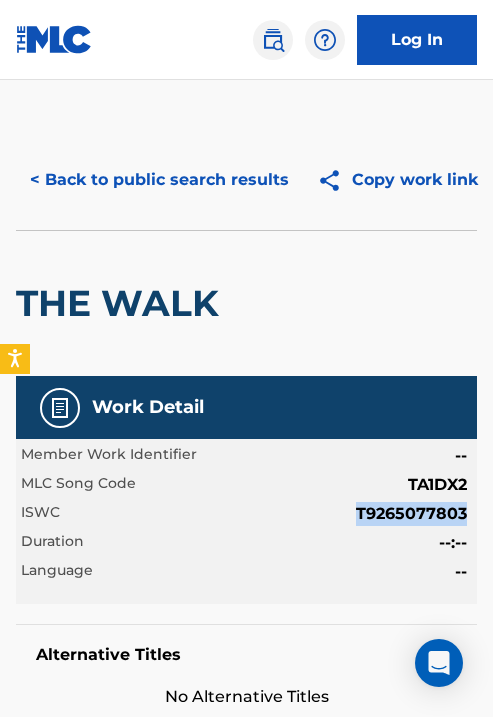 click on "< Back to public search results" at bounding box center (159, 180) 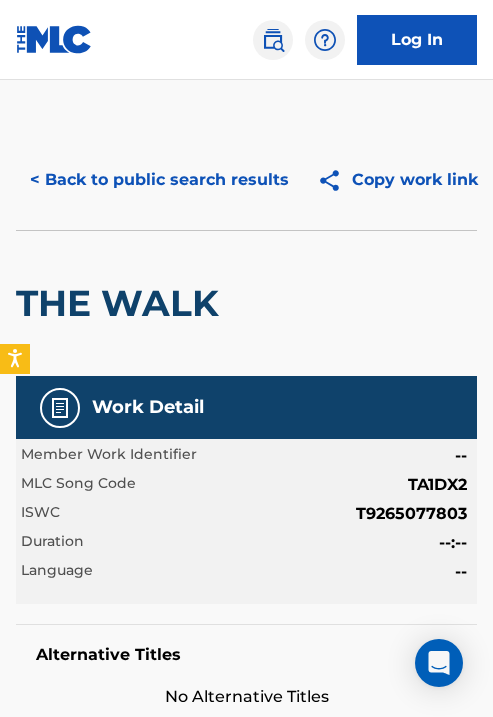 scroll, scrollTop: 311, scrollLeft: 0, axis: vertical 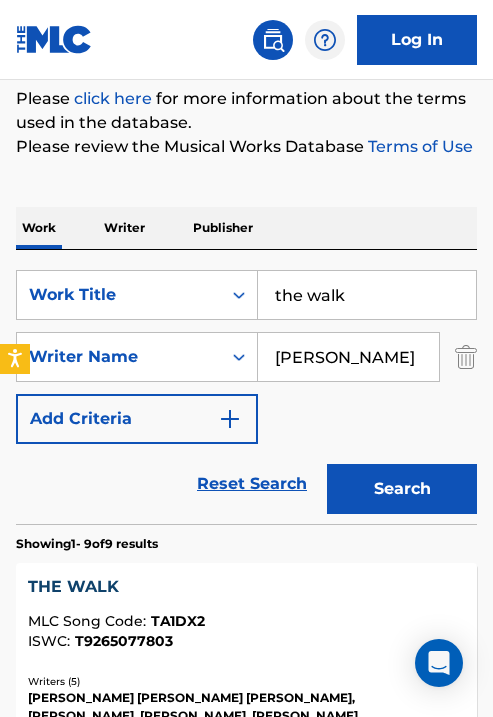 click on "the walk" at bounding box center [367, 295] 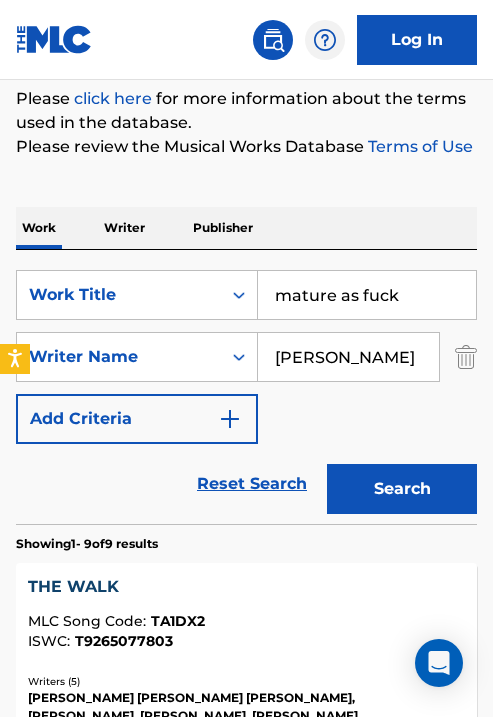 type on "mature as fuck" 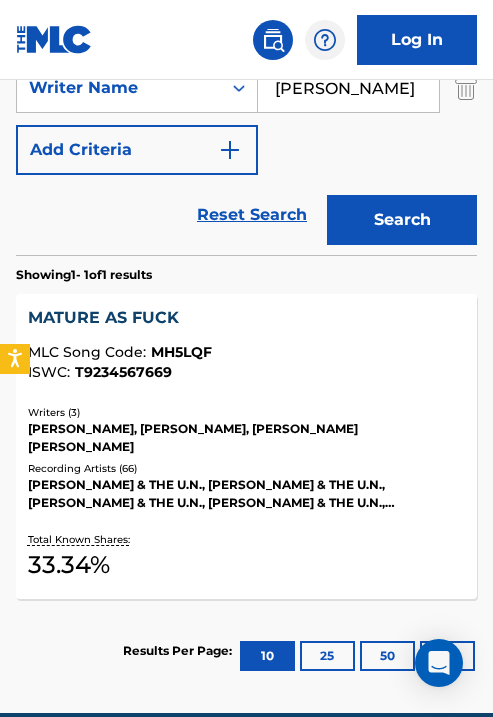 scroll, scrollTop: 629, scrollLeft: 0, axis: vertical 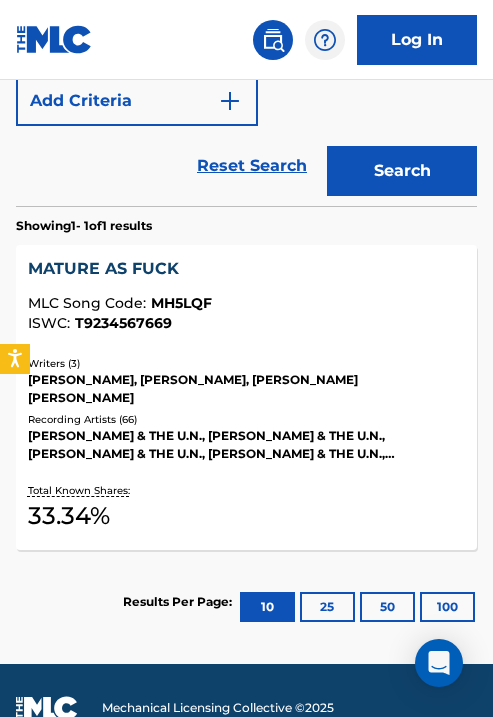 click on "MATURE AS FUCK" at bounding box center [247, 269] 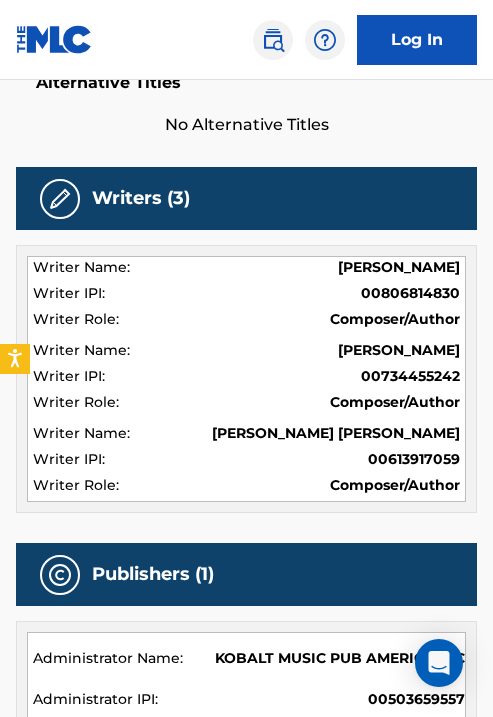 scroll, scrollTop: 620, scrollLeft: 0, axis: vertical 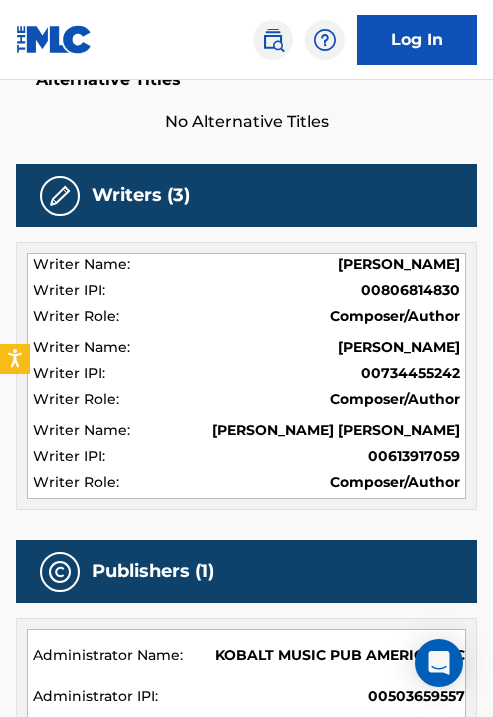 click on "00806814830" at bounding box center (410, 290) 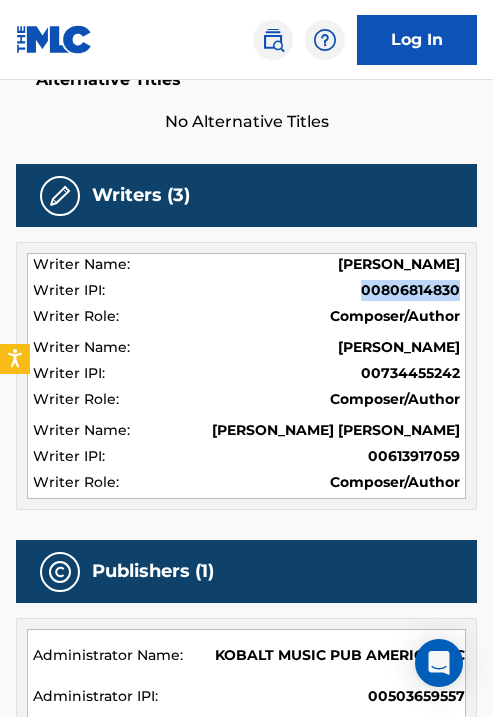 click on "00806814830" at bounding box center [410, 290] 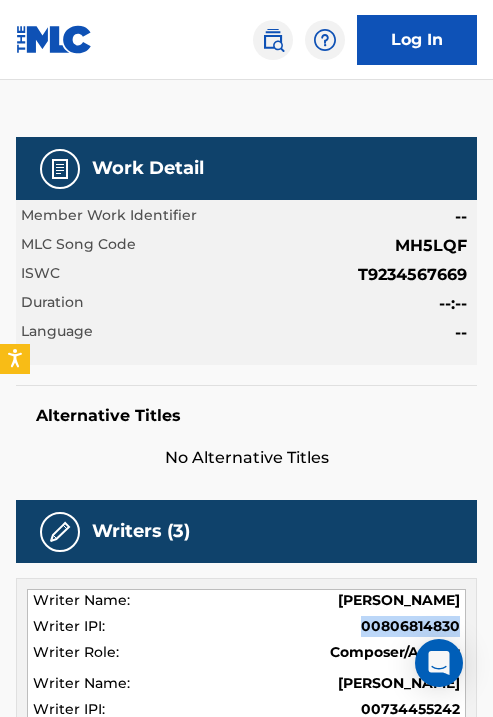 scroll, scrollTop: 0, scrollLeft: 0, axis: both 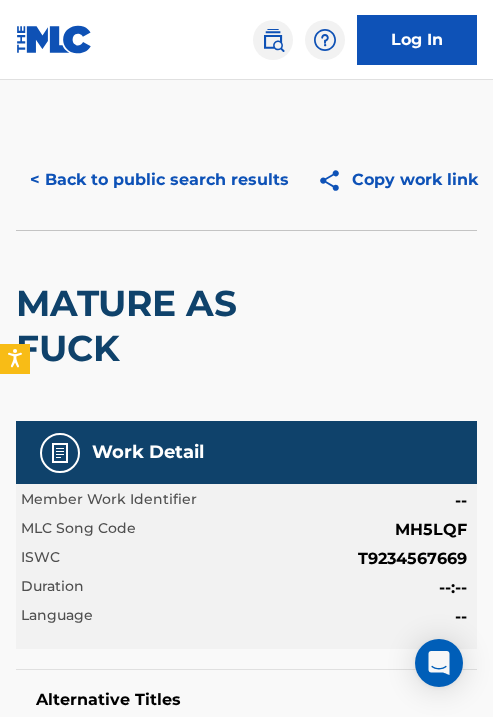 click on "< Back to public search results" at bounding box center (159, 180) 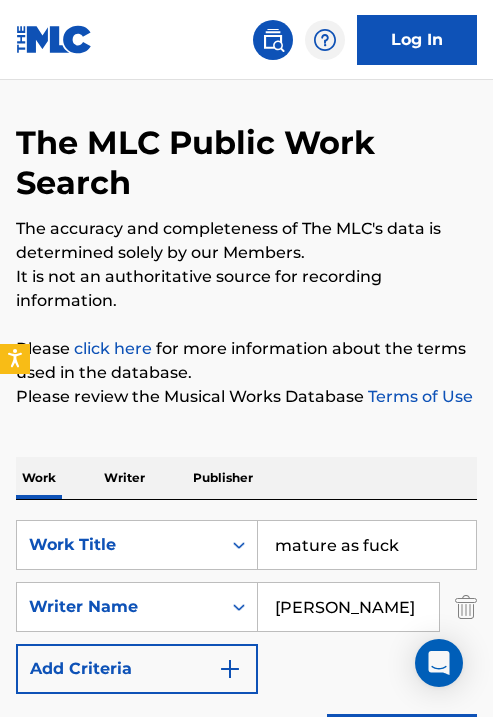 scroll, scrollTop: 179, scrollLeft: 0, axis: vertical 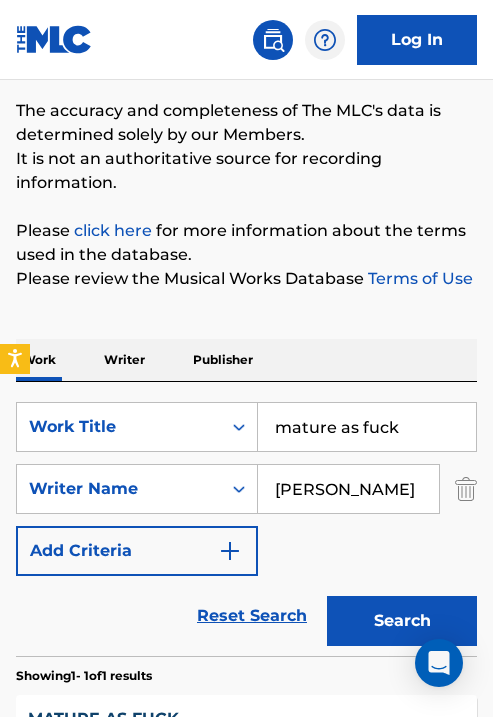click on "mature as fuck" at bounding box center (367, 427) 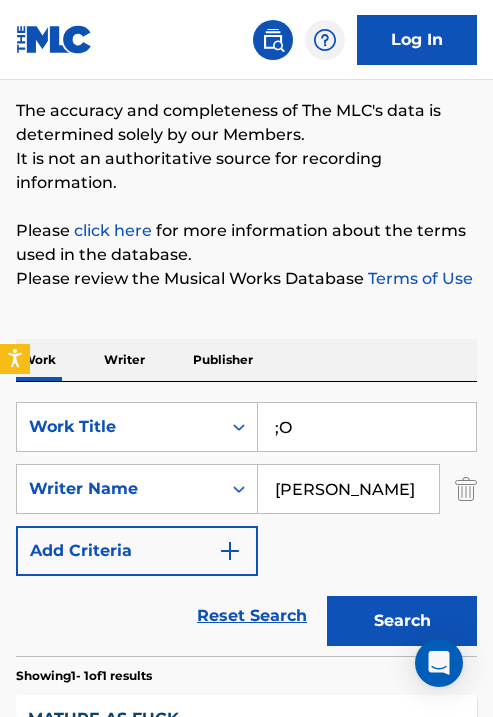 type on ";" 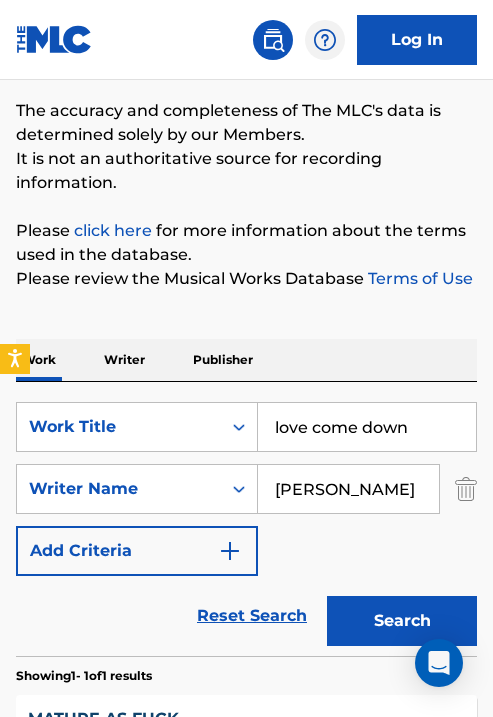 click on "Search" at bounding box center (402, 621) 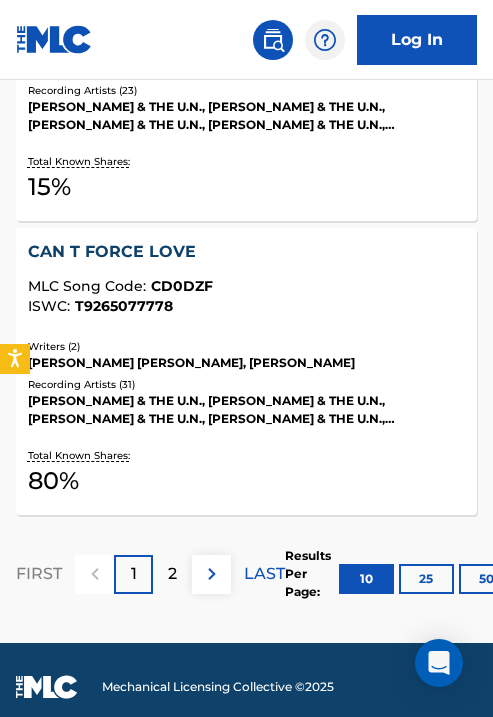 scroll, scrollTop: 3294, scrollLeft: 0, axis: vertical 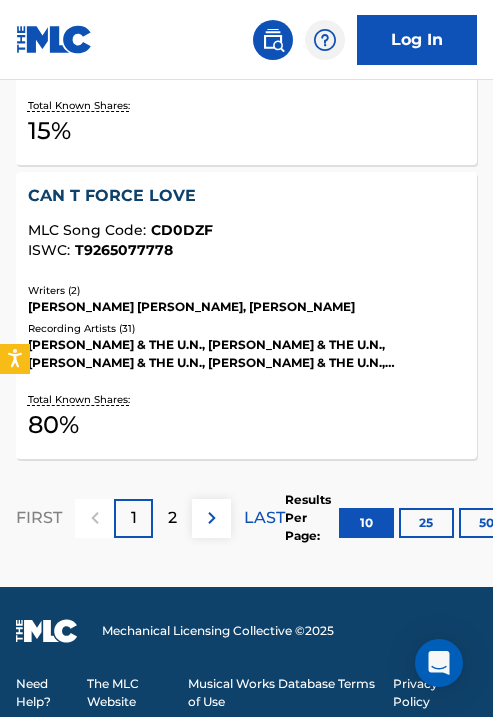 click at bounding box center (211, 518) 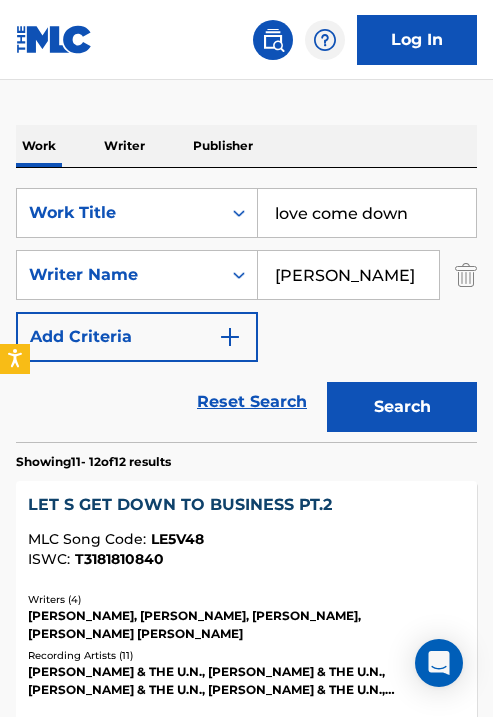 scroll, scrollTop: 360, scrollLeft: 0, axis: vertical 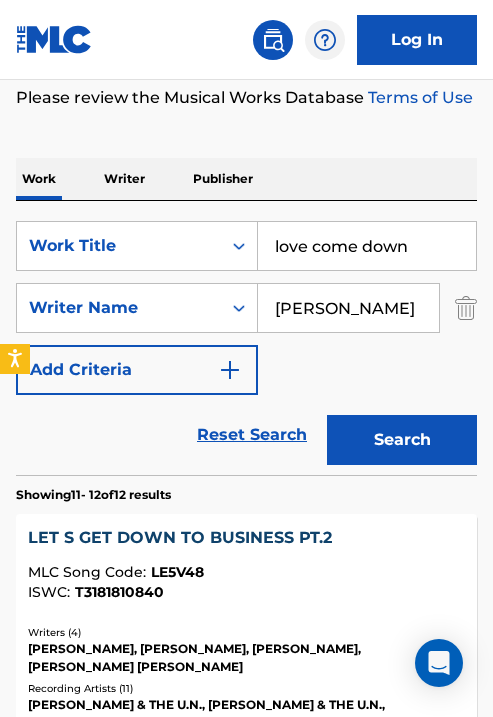 click on "love come down" at bounding box center (367, 246) 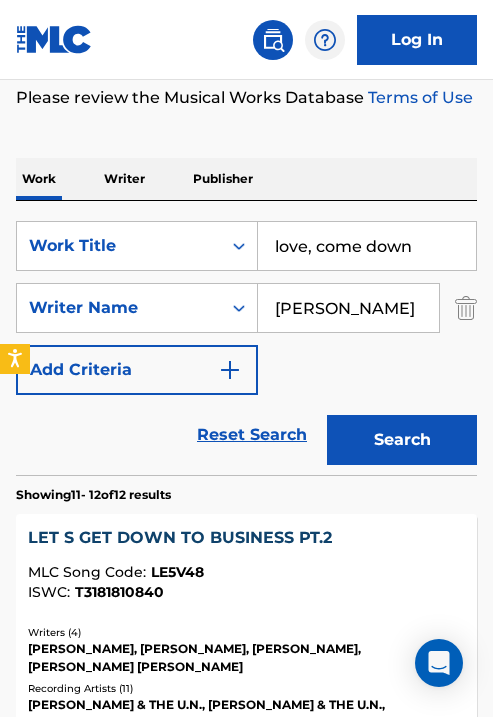 click on "Search" at bounding box center [402, 440] 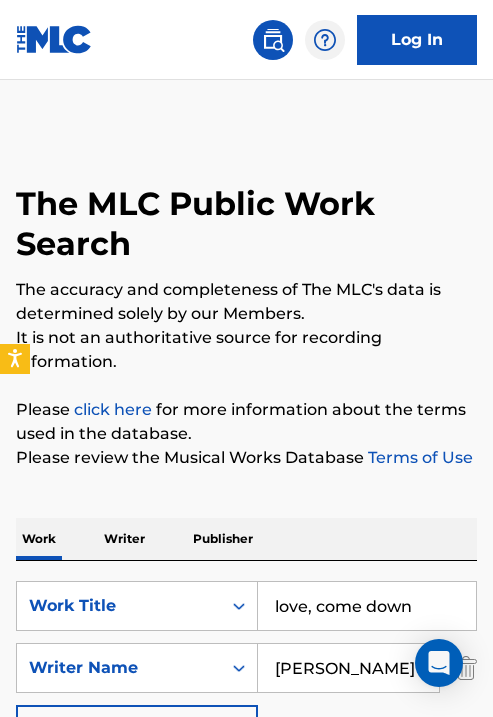 scroll, scrollTop: 178, scrollLeft: 0, axis: vertical 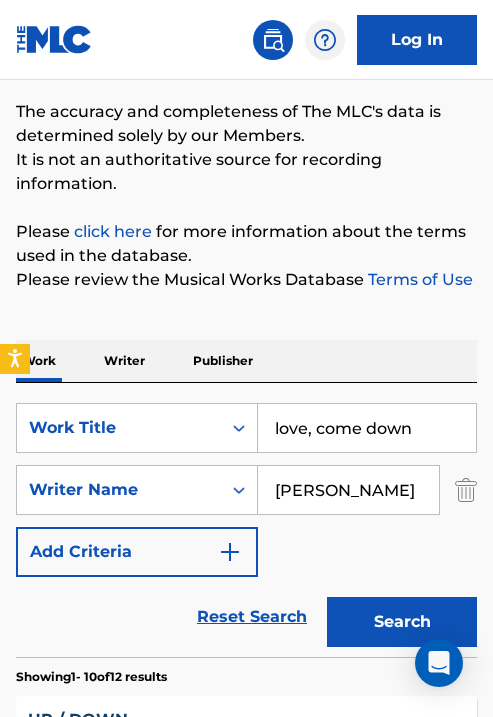 click on "love, come down" at bounding box center (367, 428) 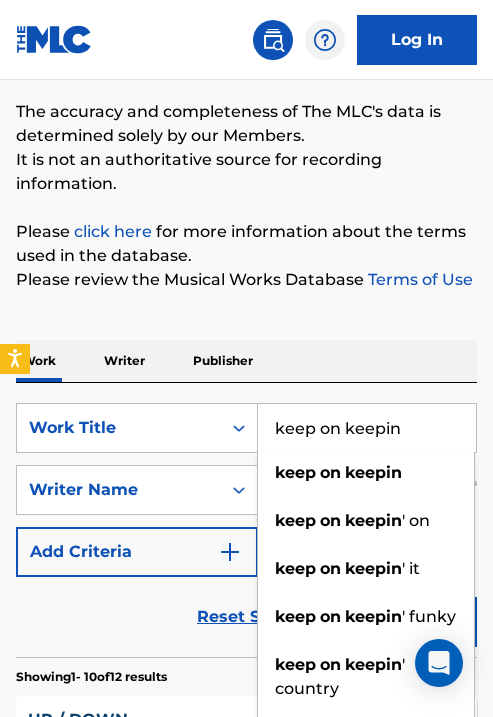 type on "keep on keepin" 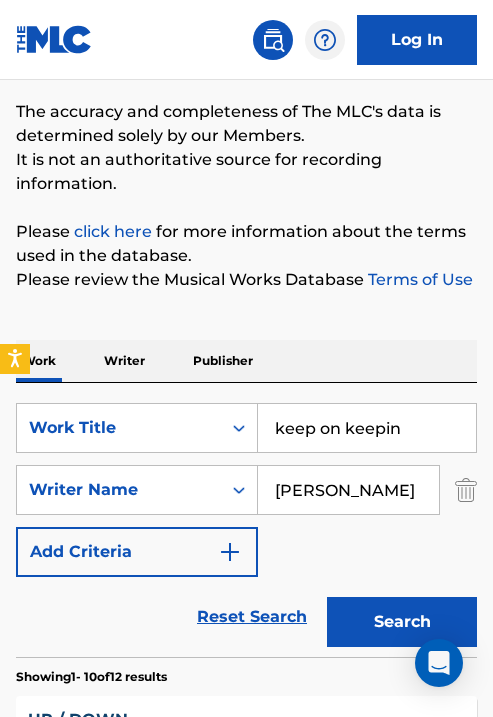 click on "Search" at bounding box center (402, 622) 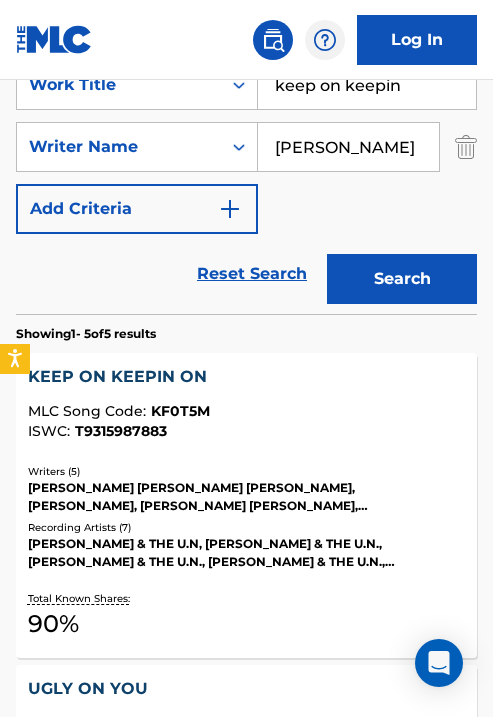 scroll, scrollTop: 530, scrollLeft: 0, axis: vertical 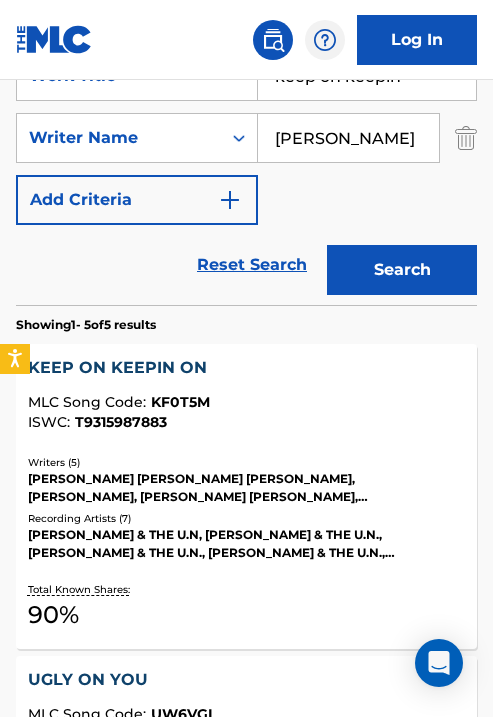 click on "KEEP ON KEEPIN ON" at bounding box center (247, 368) 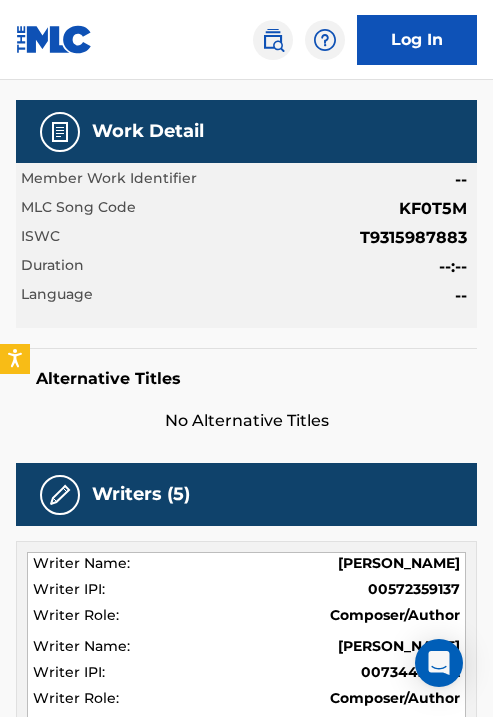 scroll, scrollTop: 0, scrollLeft: 0, axis: both 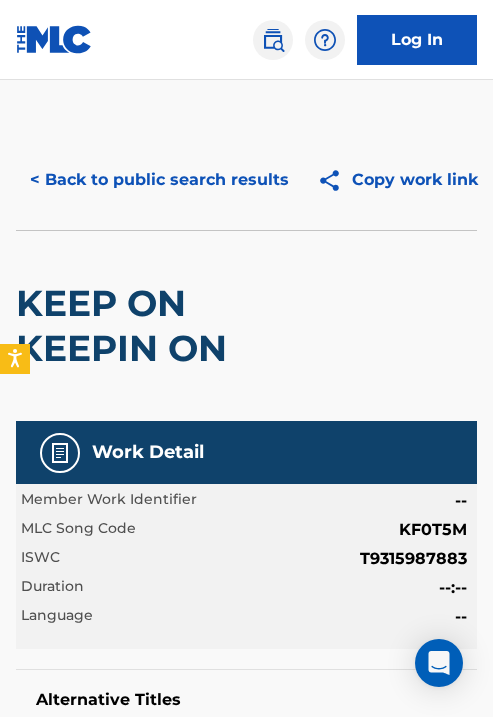click on "< Back to public search results" at bounding box center (159, 180) 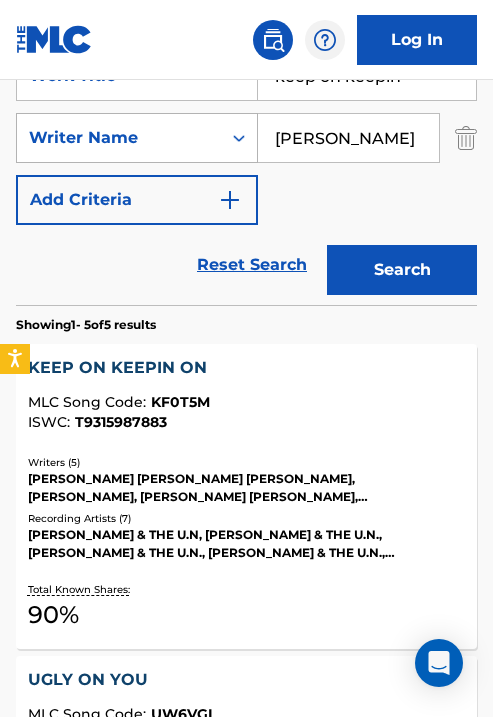 scroll, scrollTop: 436, scrollLeft: 0, axis: vertical 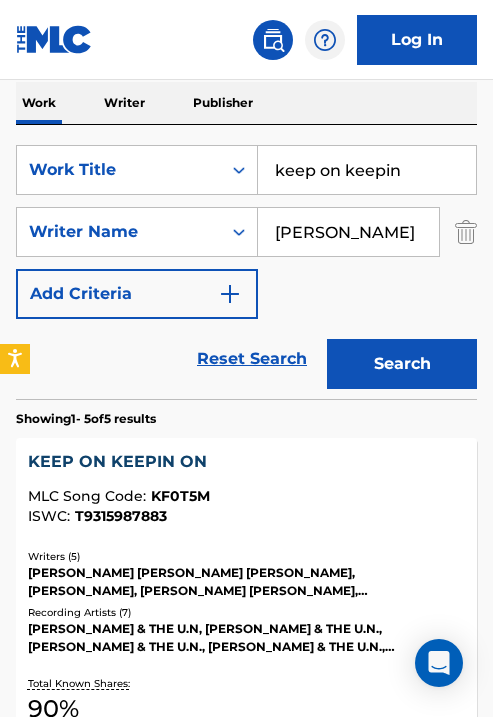 click on "keep on keepin" at bounding box center (367, 170) 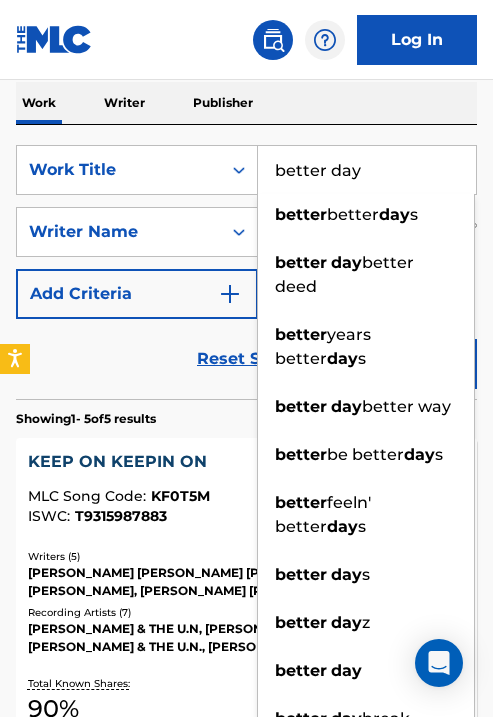 type on "better day" 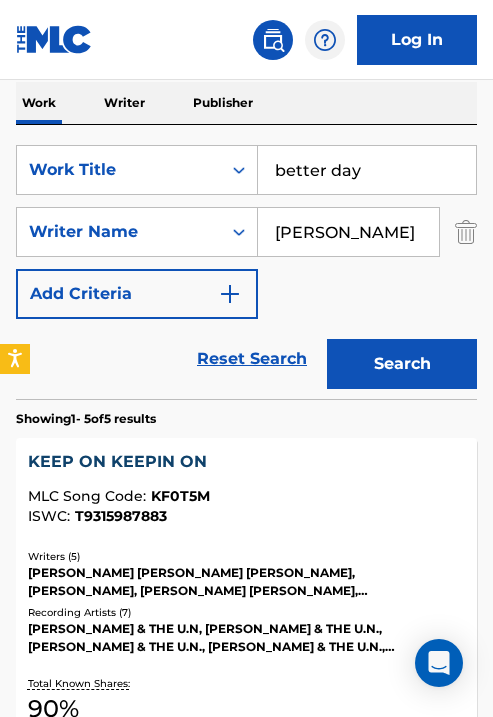 click on "Search" at bounding box center (397, 359) 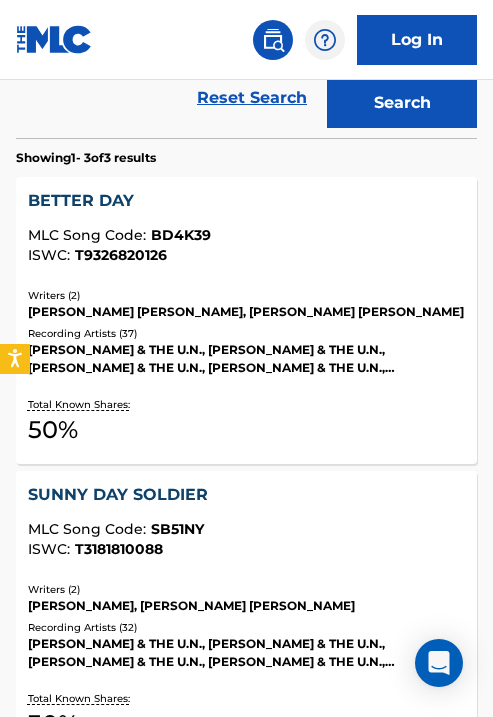 scroll, scrollTop: 714, scrollLeft: 0, axis: vertical 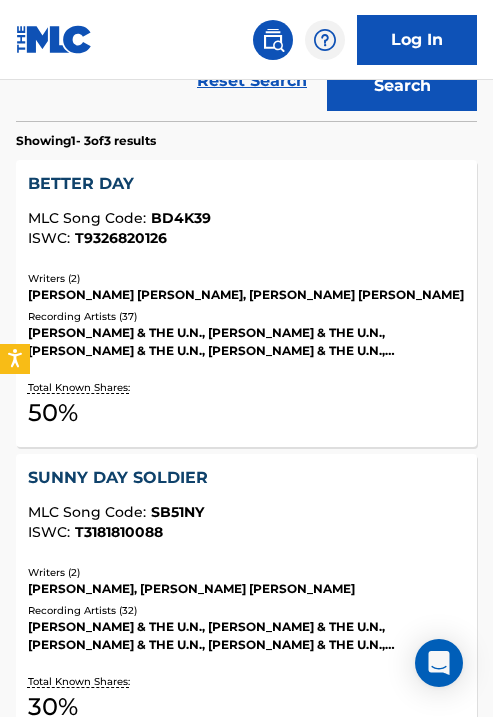click on "[PERSON_NAME] & THE U.N., [PERSON_NAME] & THE U.N., [PERSON_NAME] & THE U.N., [PERSON_NAME] & THE U.N., [PERSON_NAME] & THE U.N." at bounding box center [247, 342] 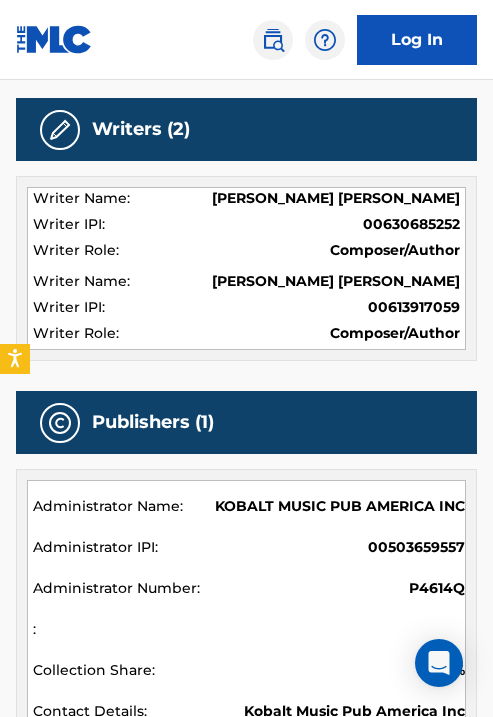 scroll, scrollTop: 0, scrollLeft: 0, axis: both 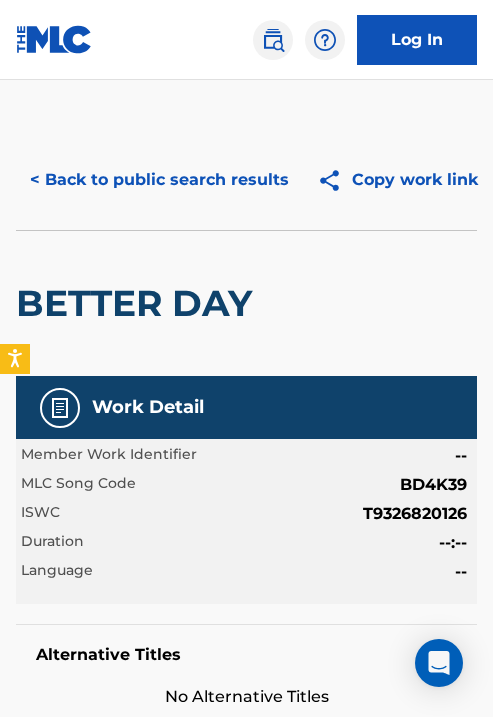 click on "< Back to public search results" at bounding box center (159, 180) 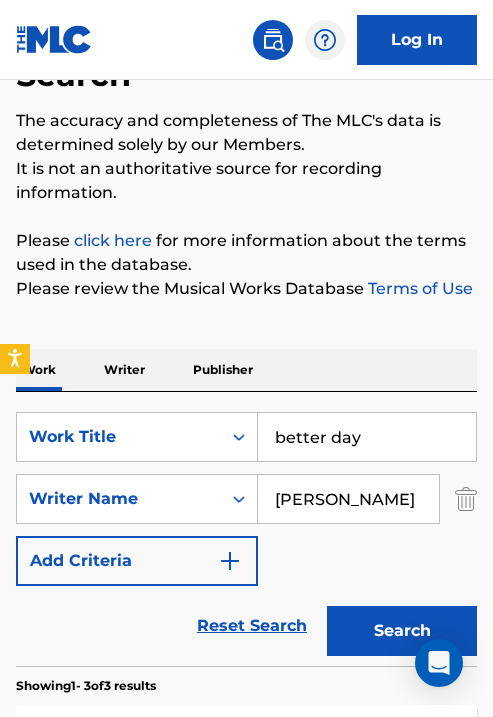 scroll, scrollTop: 441, scrollLeft: 0, axis: vertical 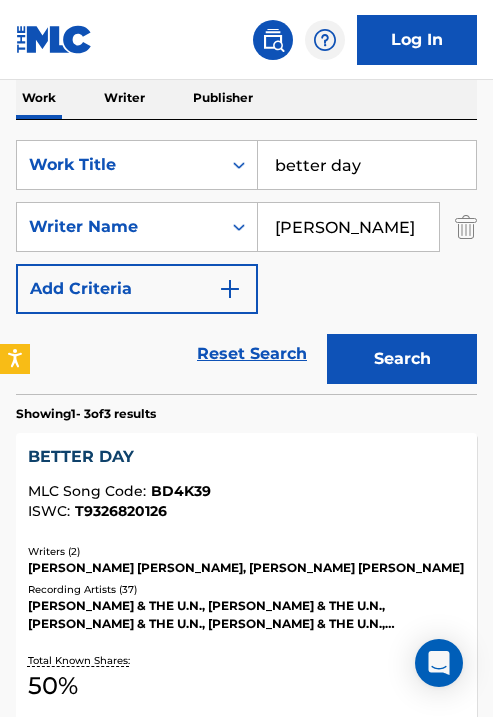 click on "better day" at bounding box center (367, 165) 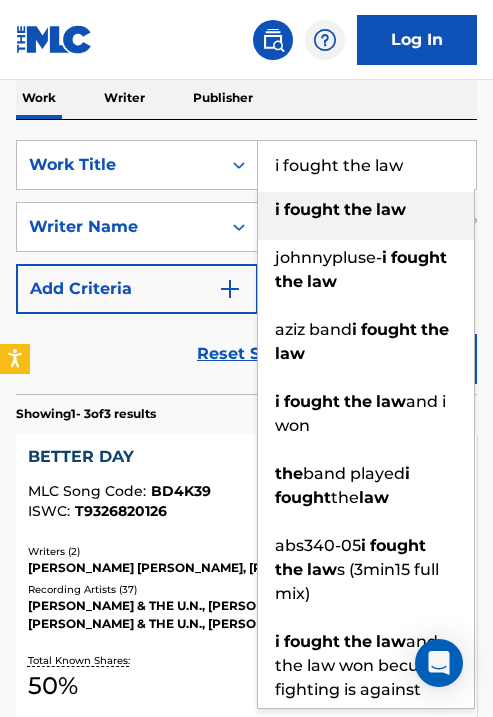 type on "i fought the law" 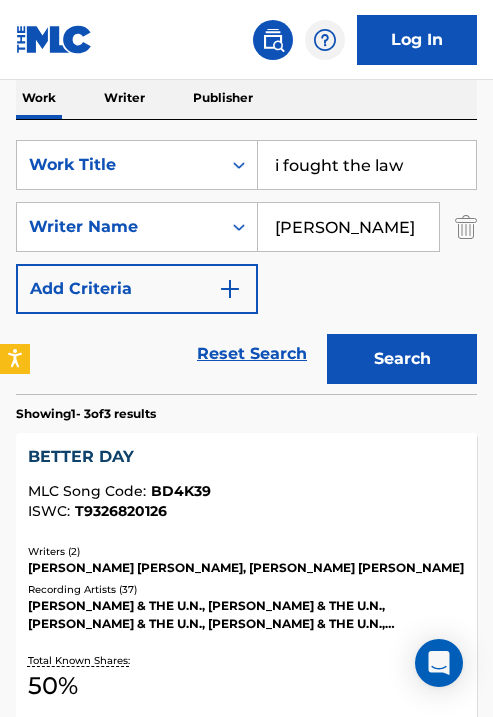 click on "Search" at bounding box center [402, 359] 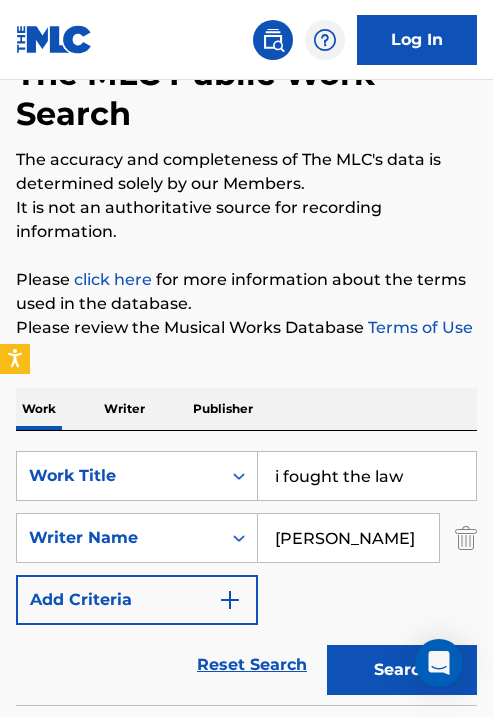 scroll, scrollTop: 248, scrollLeft: 0, axis: vertical 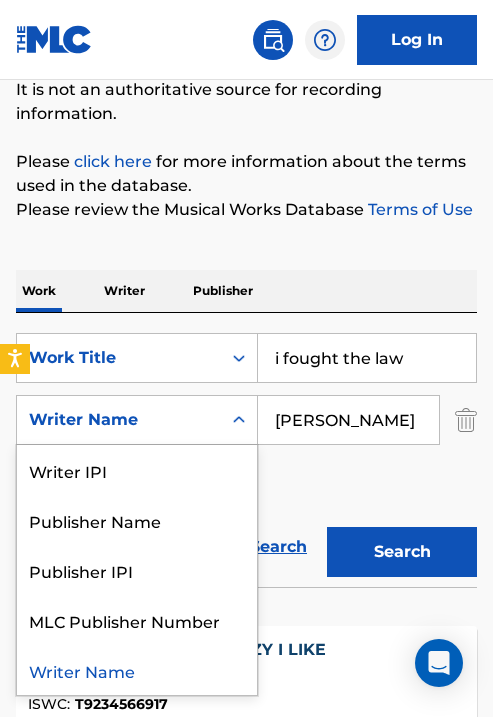 click on "Writer Name" at bounding box center (119, 420) 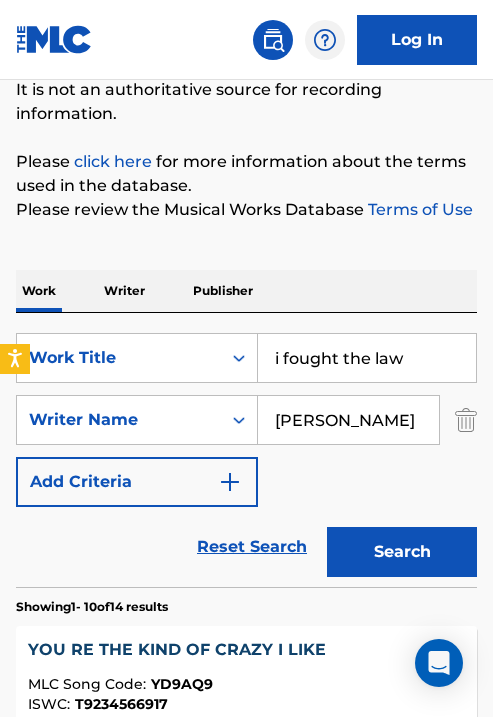 click on "[PERSON_NAME]" at bounding box center [348, 420] 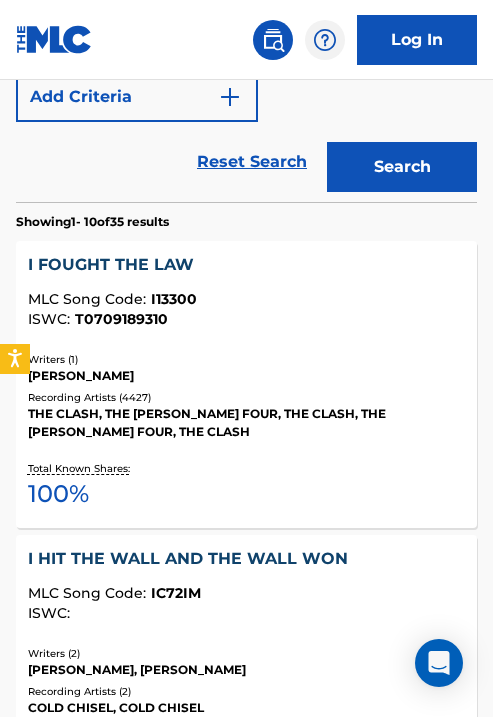 scroll, scrollTop: 684, scrollLeft: 0, axis: vertical 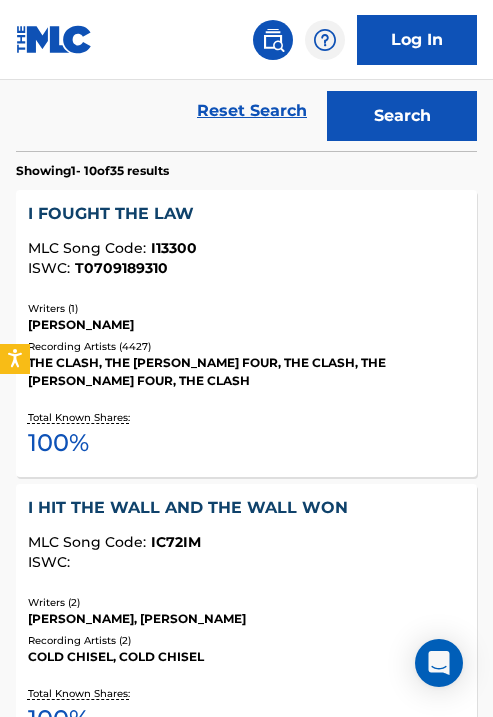 click on "I FOUGHT THE LAW" at bounding box center (247, 214) 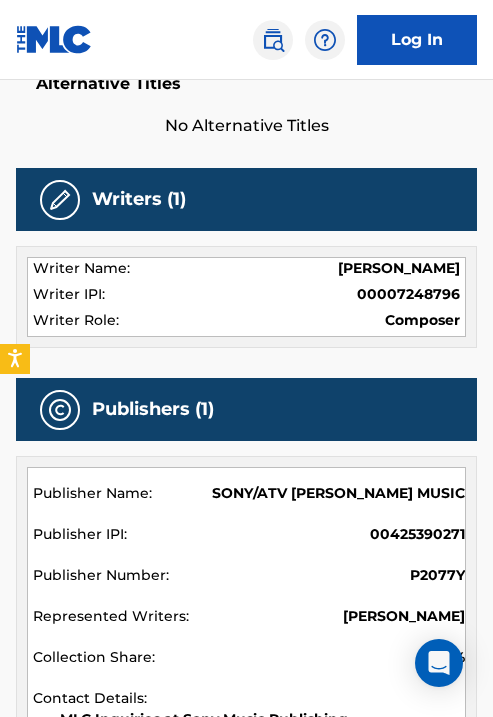 scroll, scrollTop: 499, scrollLeft: 0, axis: vertical 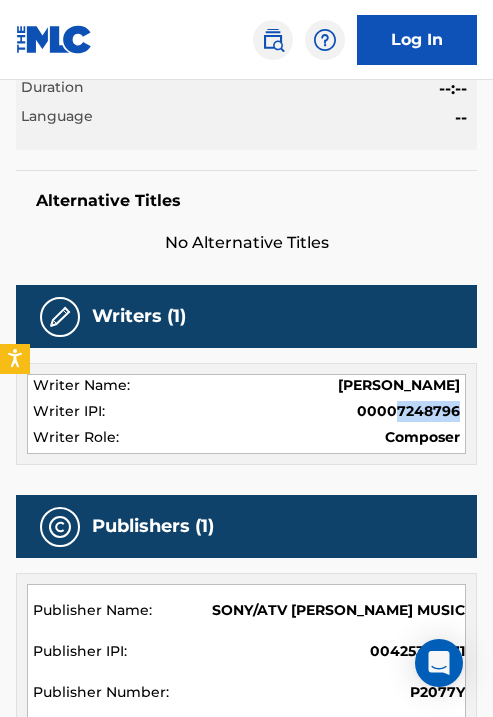 drag, startPoint x: 397, startPoint y: 415, endPoint x: 479, endPoint y: 415, distance: 82 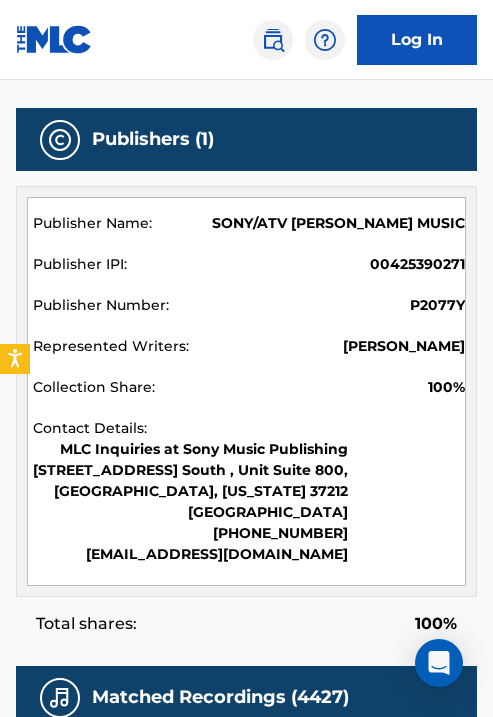 scroll, scrollTop: 880, scrollLeft: 0, axis: vertical 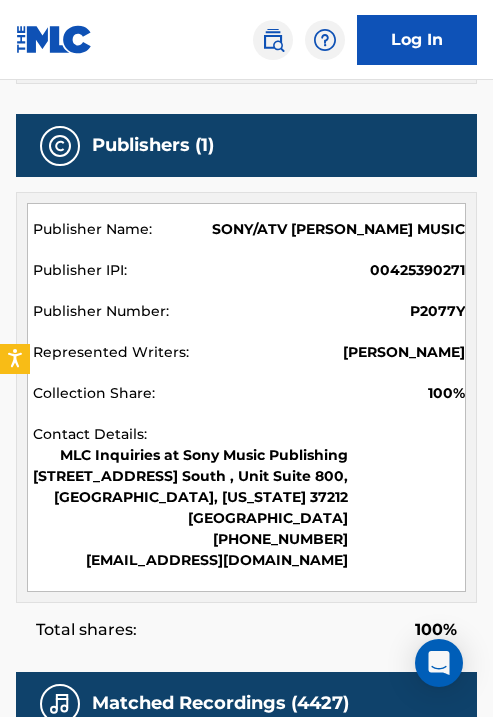 click on "00425390271" at bounding box center (417, 270) 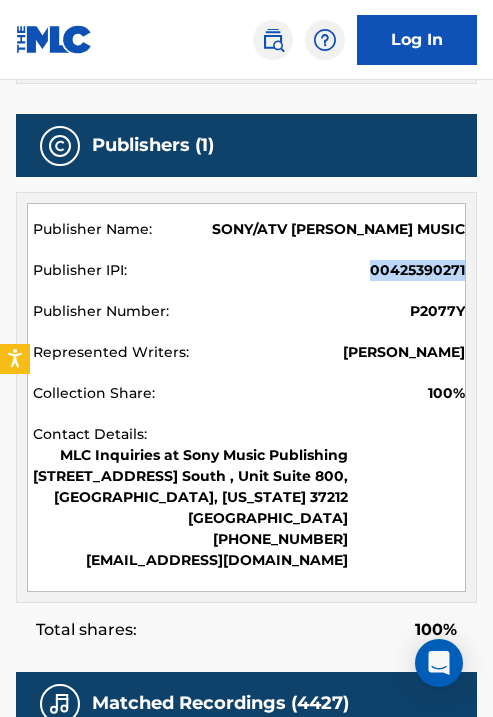 click on "00425390271" at bounding box center [417, 270] 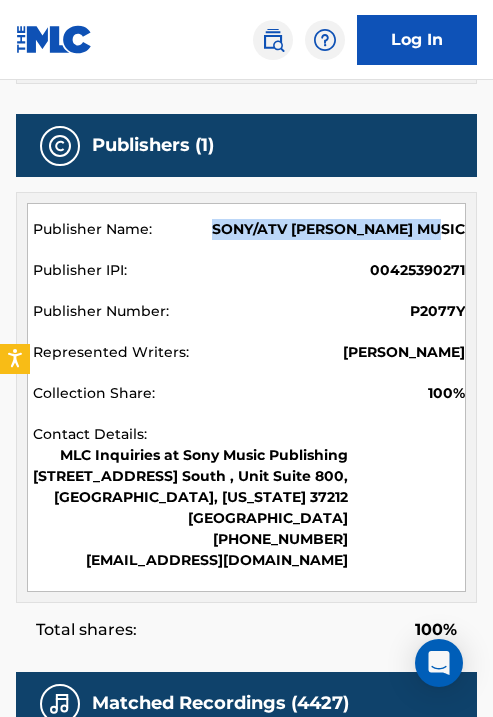drag, startPoint x: 240, startPoint y: 229, endPoint x: 467, endPoint y: 219, distance: 227.22015 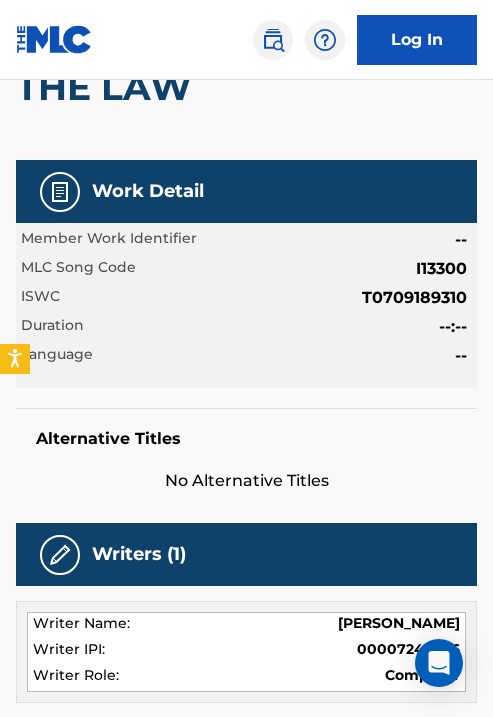 scroll, scrollTop: 0, scrollLeft: 0, axis: both 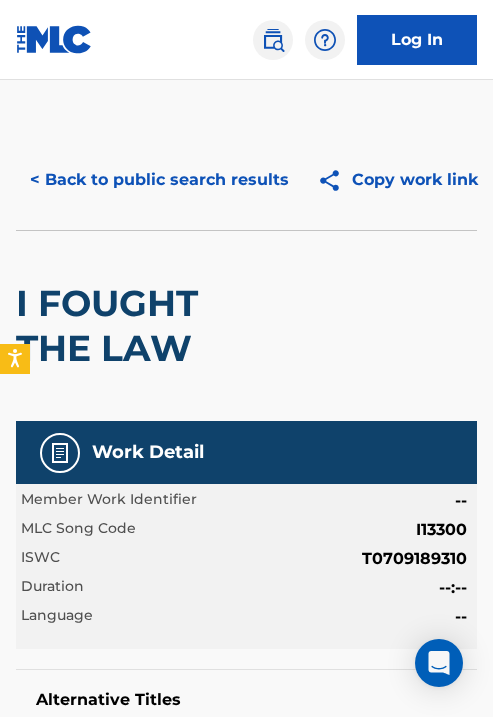 click on "< Back to public search results" at bounding box center [159, 180] 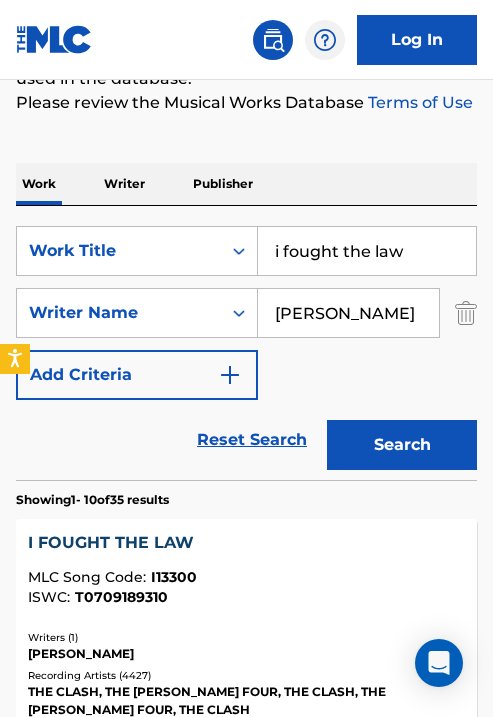 scroll, scrollTop: 0, scrollLeft: 0, axis: both 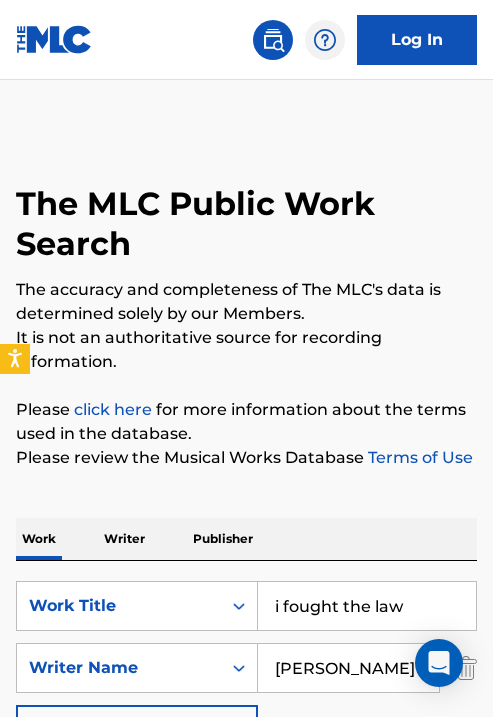 click on "SearchWithCriteriae0ea308d-4a8f-4cfa-85dc-e5ca1f0843aa Work Title i fought the law SearchWithCriteriac2986b0a-1237-40db-a0b6-85870859b05f Writer Name [PERSON_NAME] Add Criteria Reset Search Search" at bounding box center [246, 698] 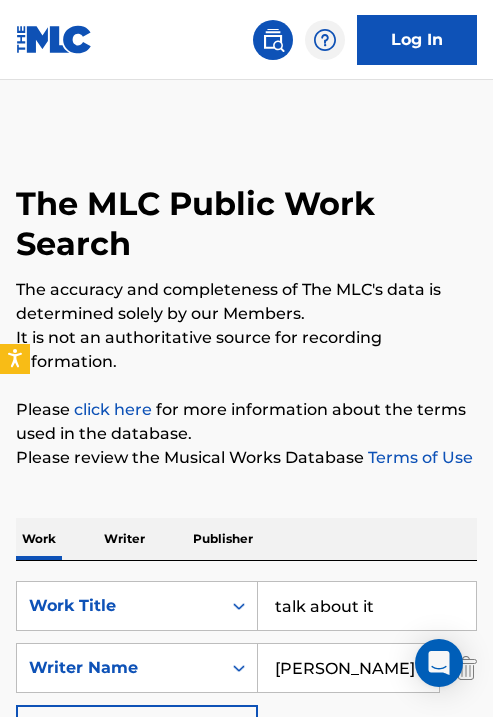 type on "talk about it" 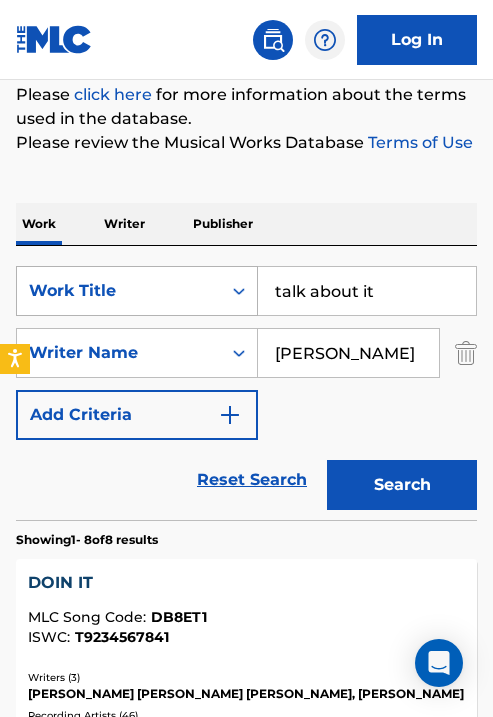 scroll, scrollTop: 491, scrollLeft: 0, axis: vertical 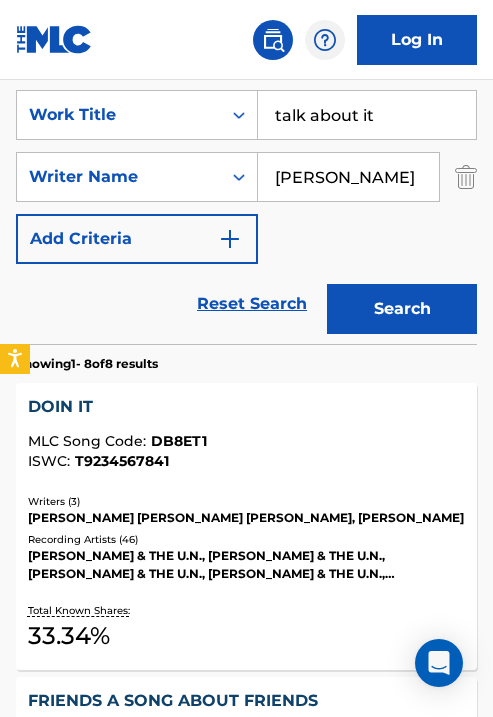 click on "Search" at bounding box center (402, 309) 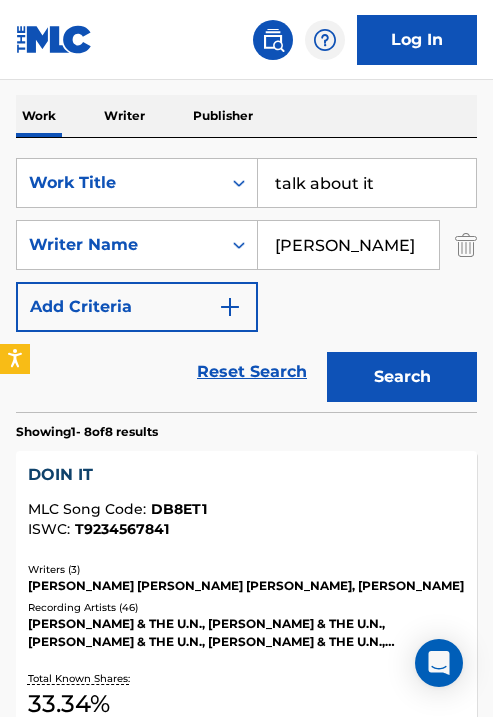 scroll, scrollTop: 0, scrollLeft: 0, axis: both 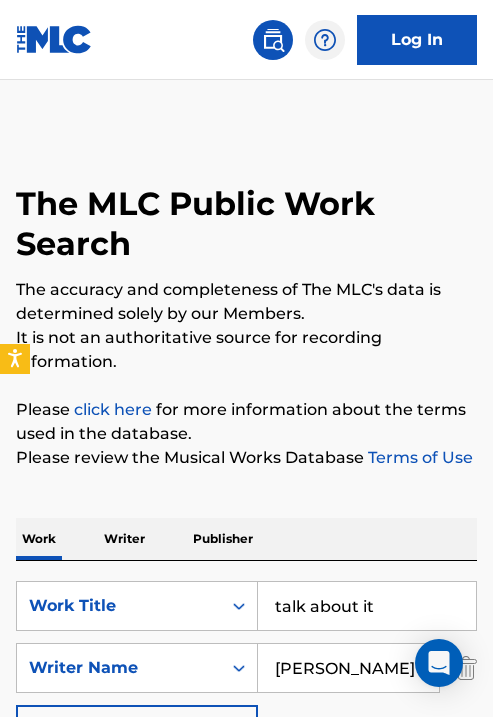 click on "talk about it" at bounding box center (367, 606) 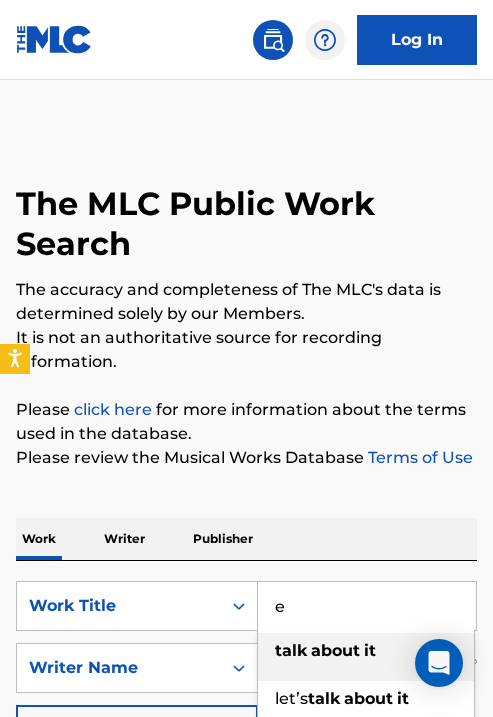 click on "e" at bounding box center (367, 606) 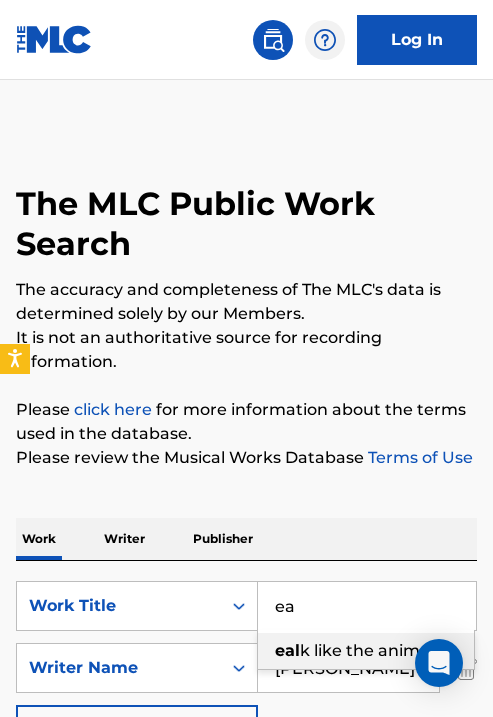 type on "e" 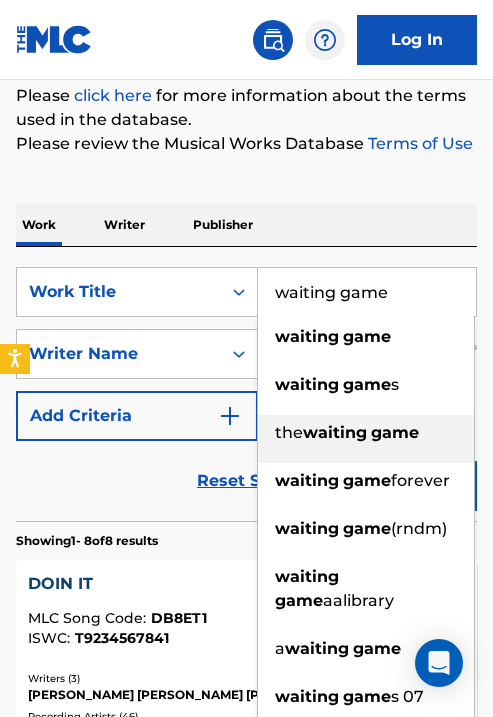 scroll, scrollTop: 315, scrollLeft: 0, axis: vertical 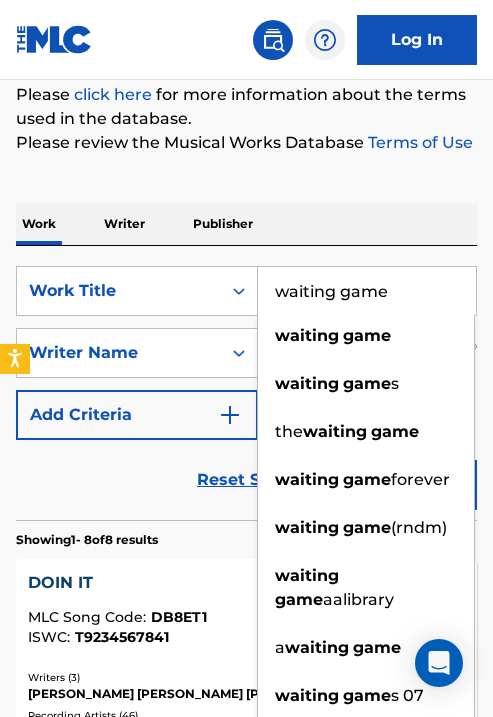 type on "waiting game" 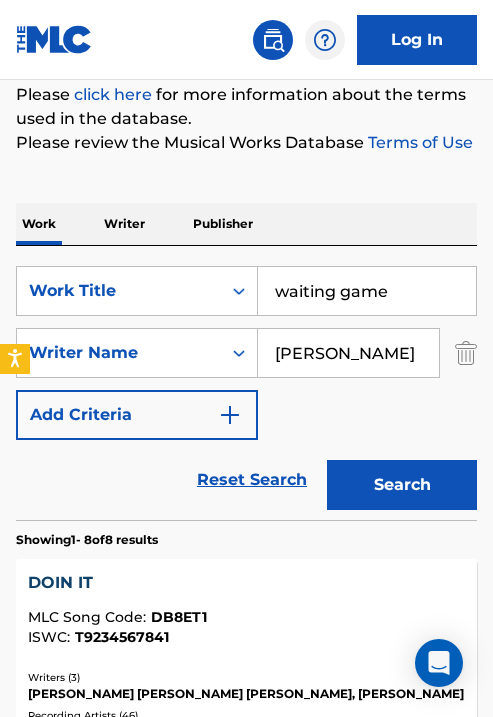 click on "Search" at bounding box center [402, 485] 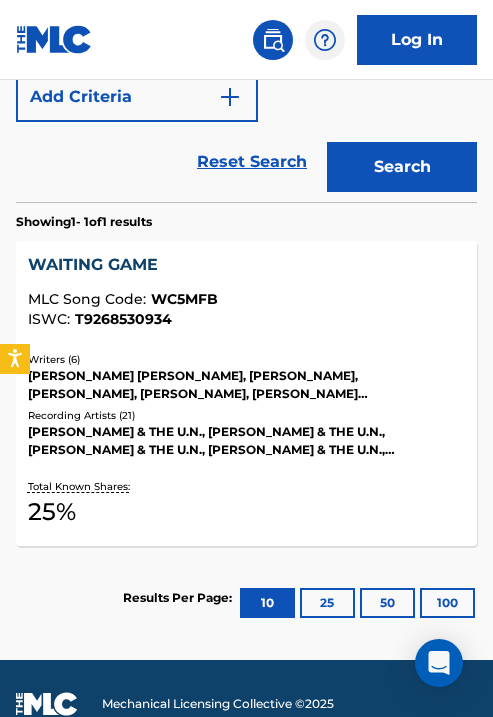 scroll, scrollTop: 630, scrollLeft: 0, axis: vertical 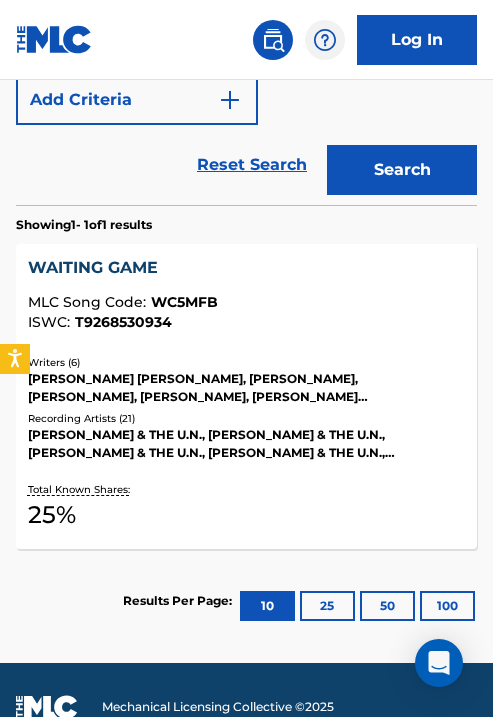 click on "WAITING GAME" at bounding box center [247, 268] 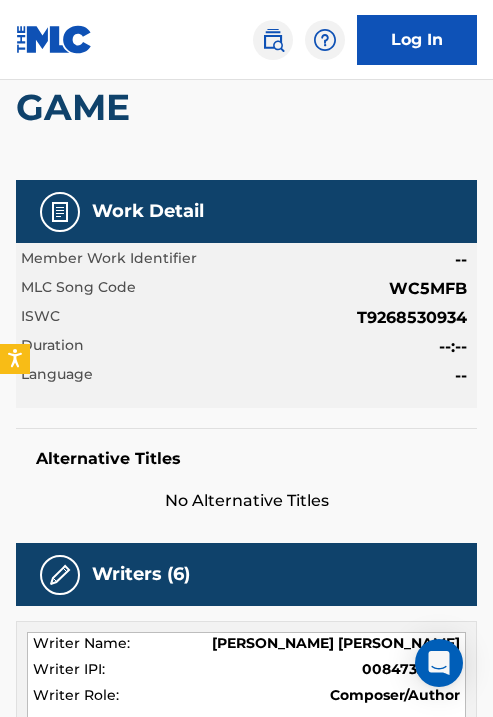 scroll, scrollTop: 0, scrollLeft: 0, axis: both 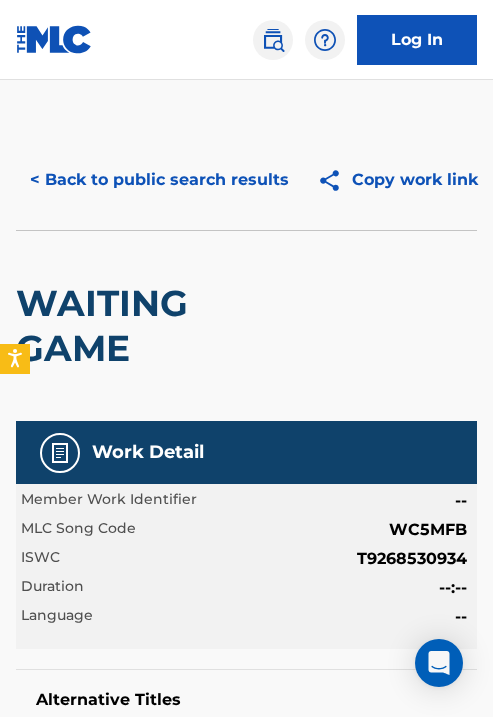 click on "< Back to public search results" at bounding box center (159, 180) 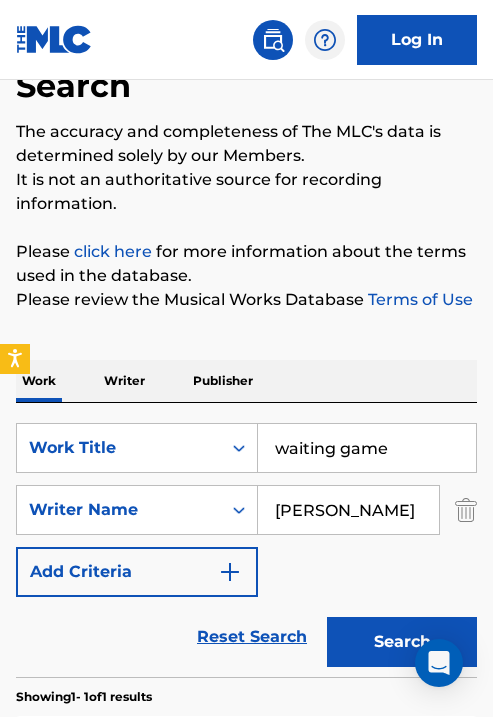 scroll, scrollTop: 172, scrollLeft: 0, axis: vertical 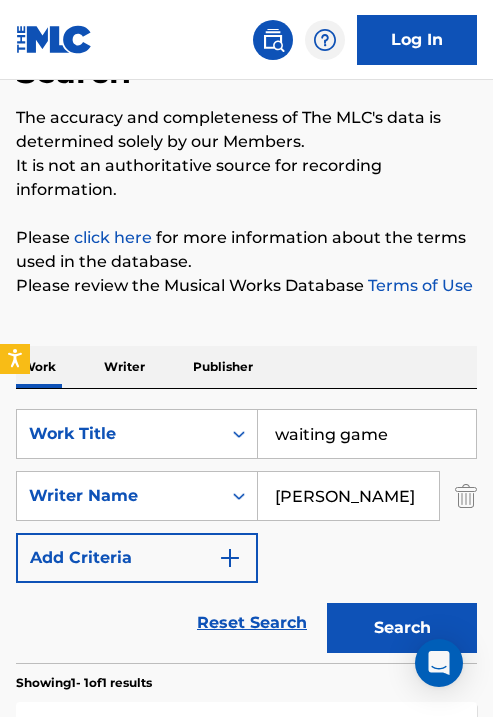 click on "waiting game" at bounding box center [367, 434] 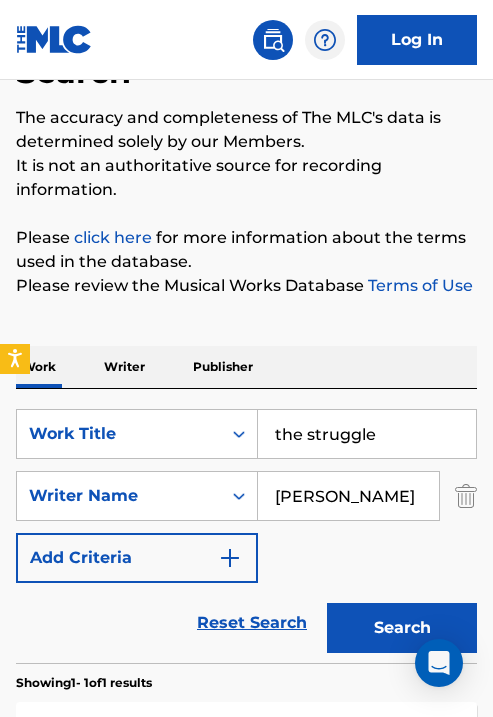 type on "the struggle" 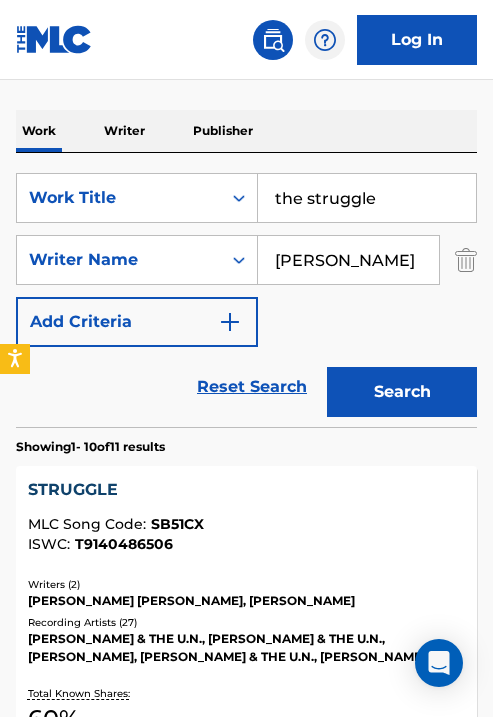 scroll, scrollTop: 512, scrollLeft: 0, axis: vertical 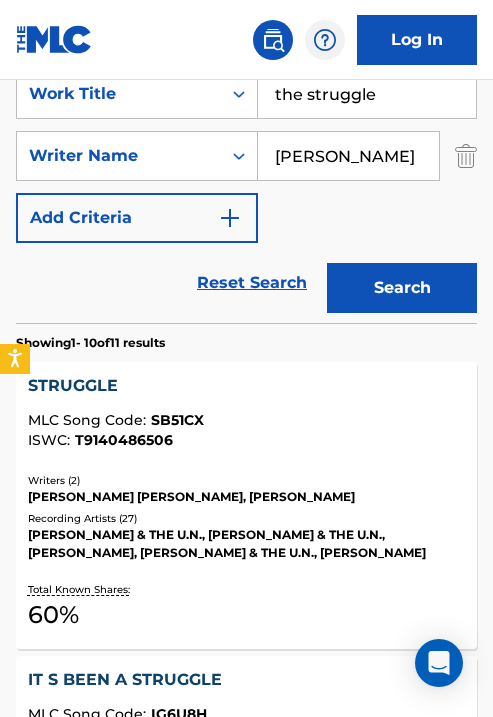 click on "STRUGGLE" at bounding box center [247, 386] 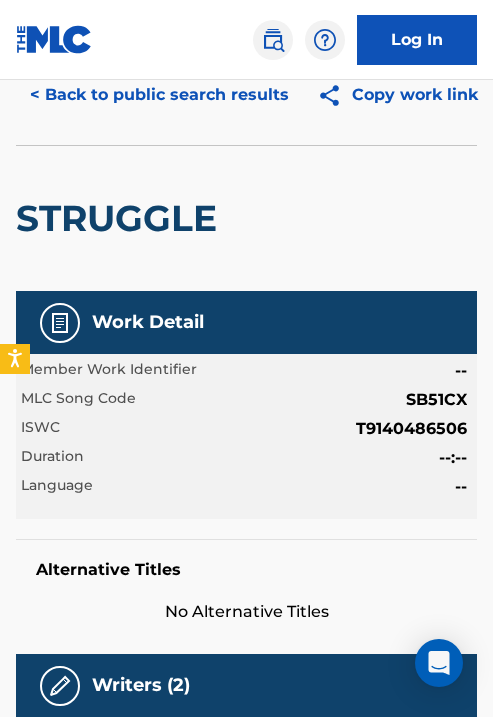 scroll, scrollTop: 0, scrollLeft: 0, axis: both 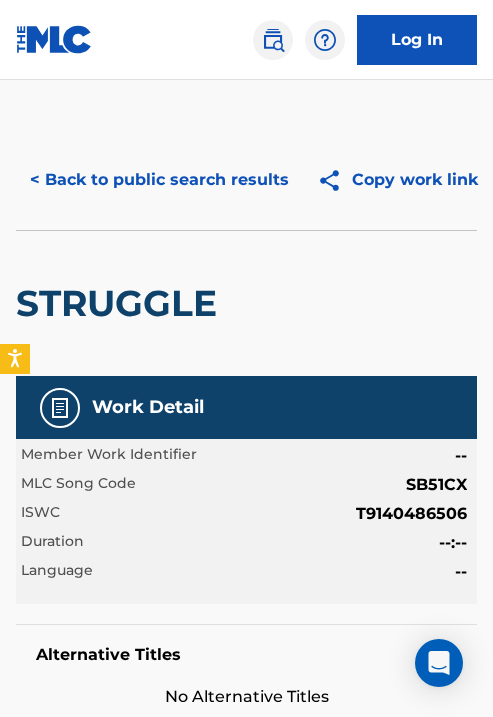 click on "< Back to public search results" at bounding box center (159, 180) 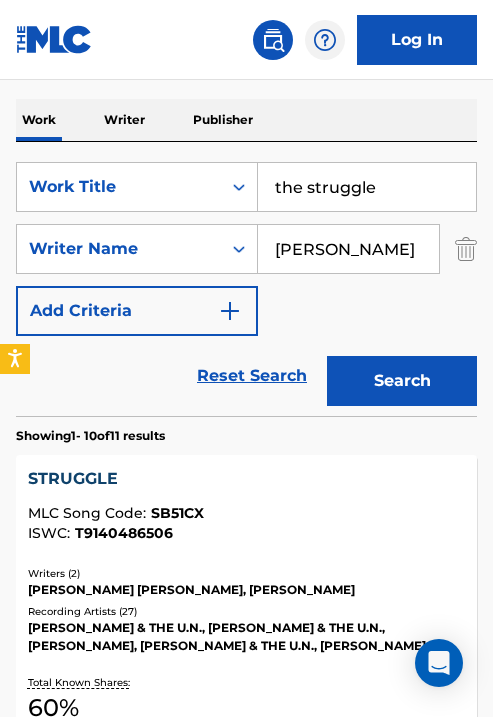 scroll, scrollTop: 374, scrollLeft: 0, axis: vertical 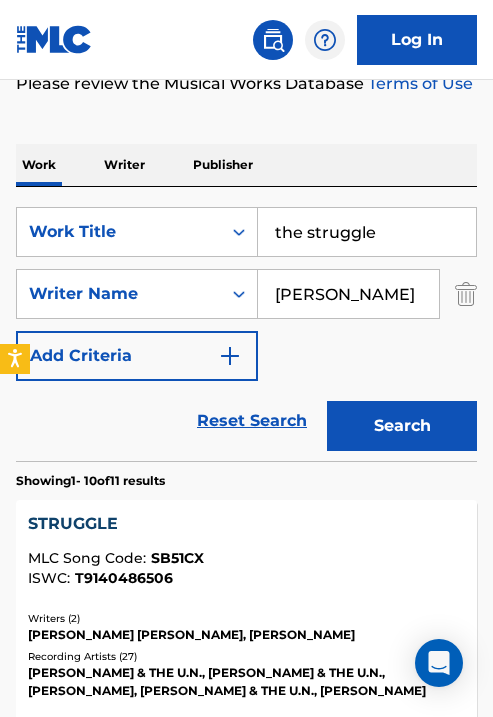 click on "the struggle" at bounding box center (367, 232) 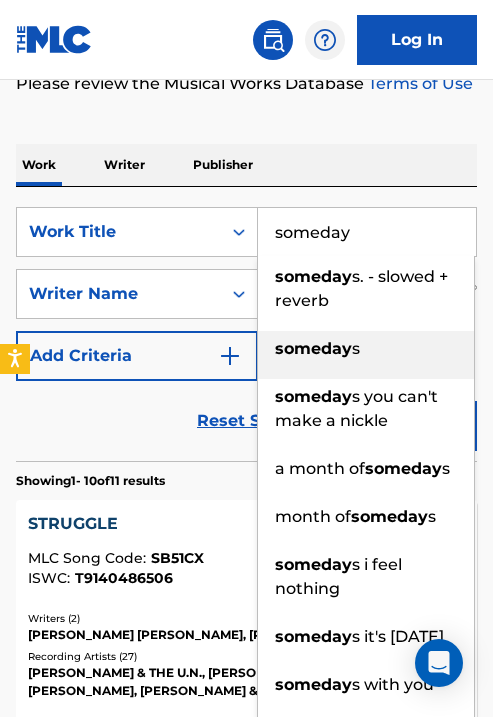 click on "someday" at bounding box center [313, 348] 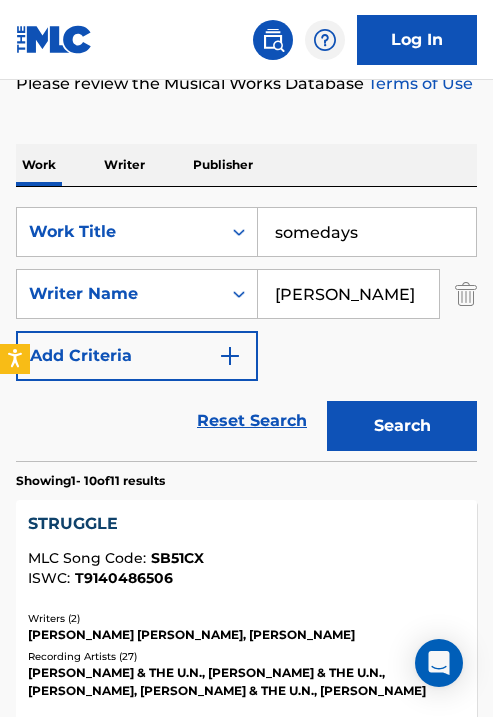 click on "Search" at bounding box center (402, 426) 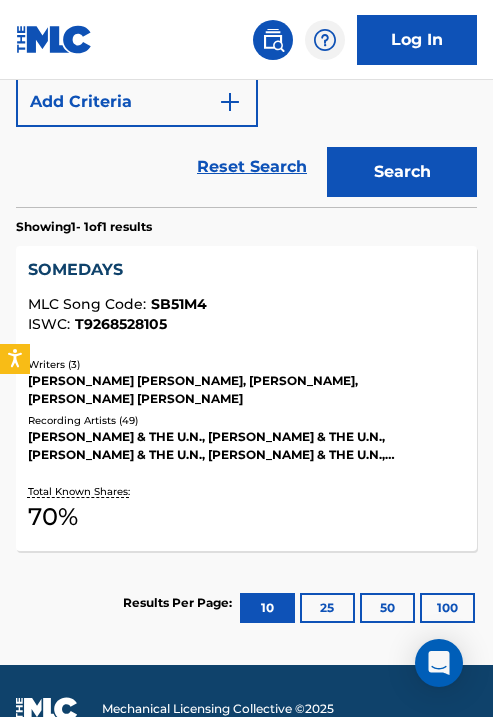 scroll, scrollTop: 655, scrollLeft: 0, axis: vertical 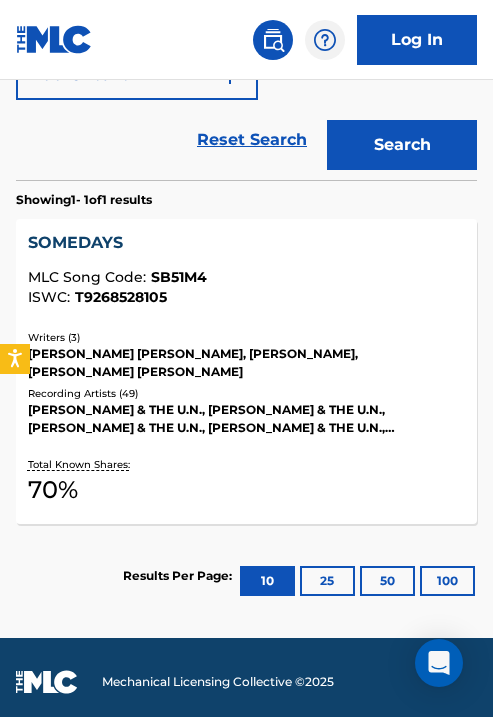 click on "[PERSON_NAME] [PERSON_NAME], [PERSON_NAME], [PERSON_NAME] [PERSON_NAME]" at bounding box center [247, 363] 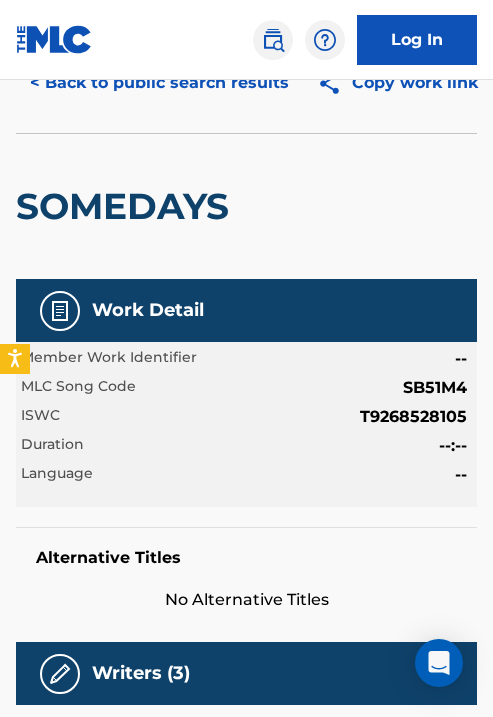 scroll, scrollTop: 0, scrollLeft: 0, axis: both 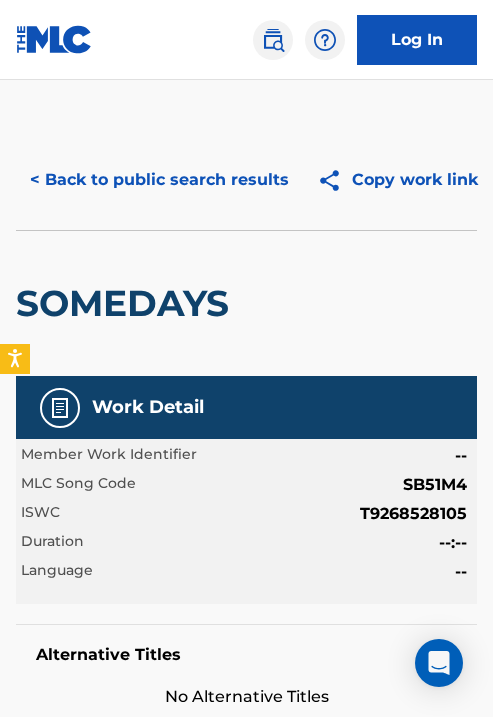 click on "< Back to public search results" at bounding box center (159, 180) 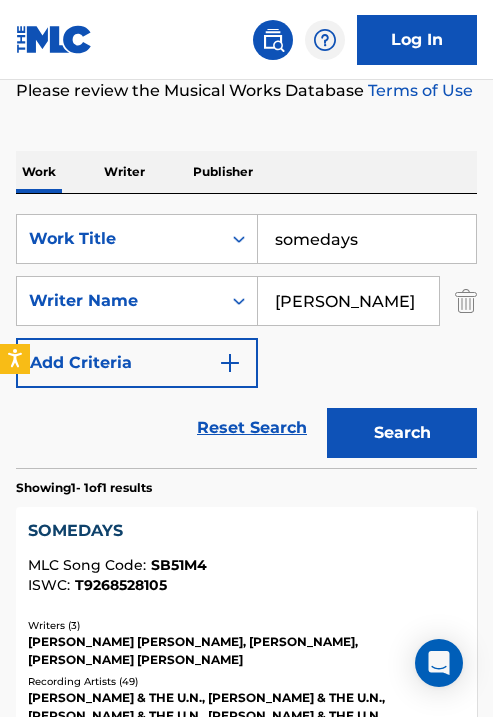 scroll, scrollTop: 0, scrollLeft: 0, axis: both 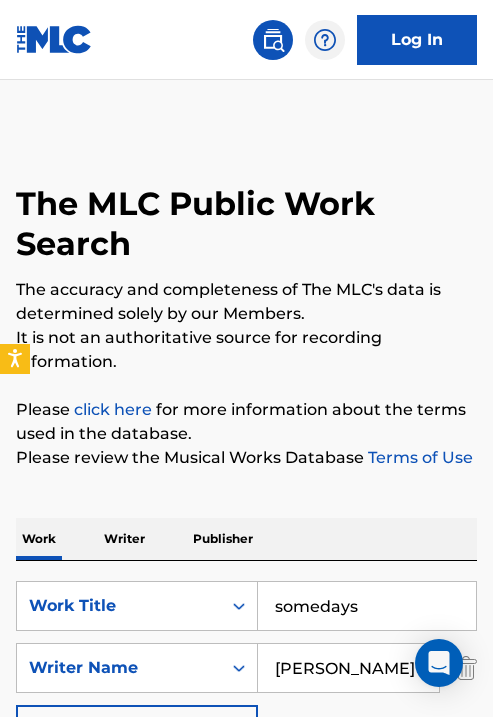 click on "somedays" at bounding box center (367, 606) 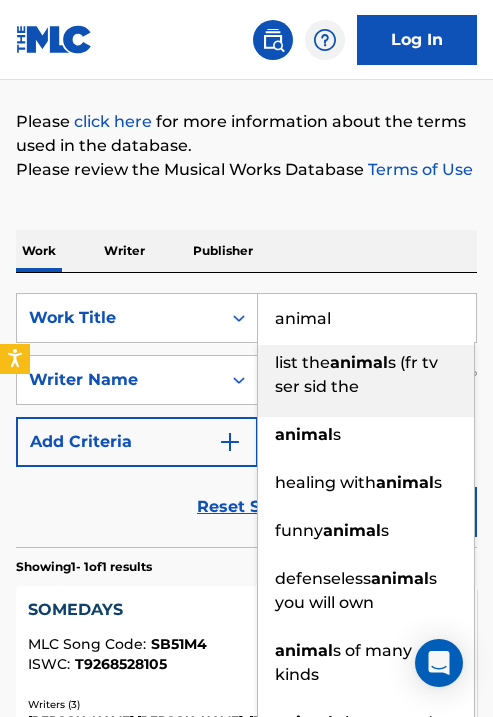 scroll, scrollTop: 294, scrollLeft: 0, axis: vertical 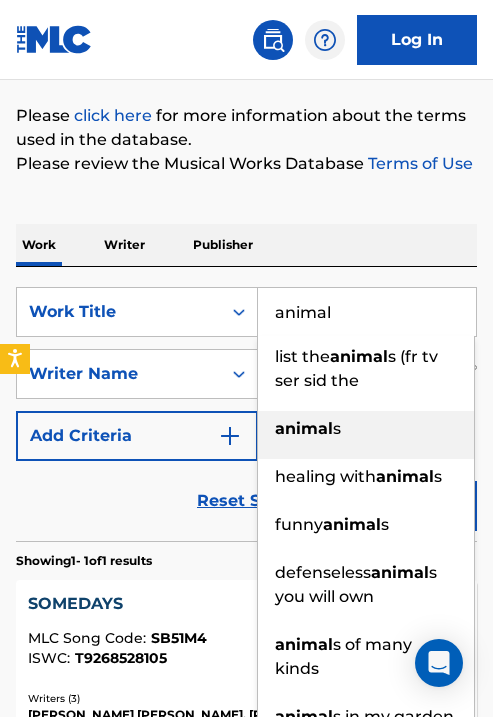 click on "animal" at bounding box center (304, 428) 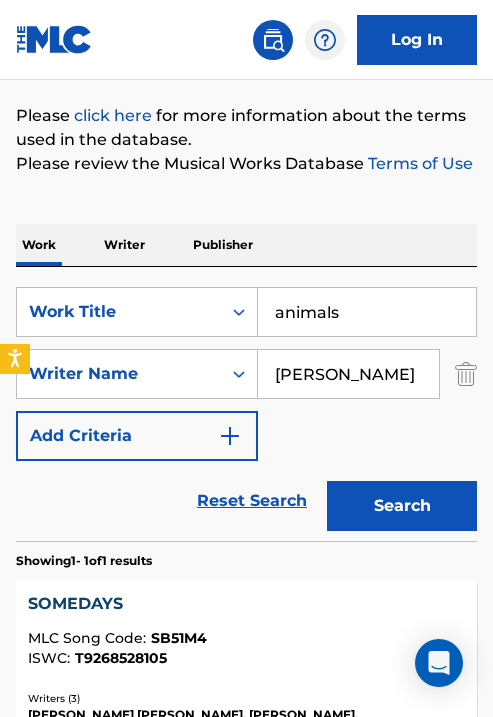 click on "Search" at bounding box center [402, 506] 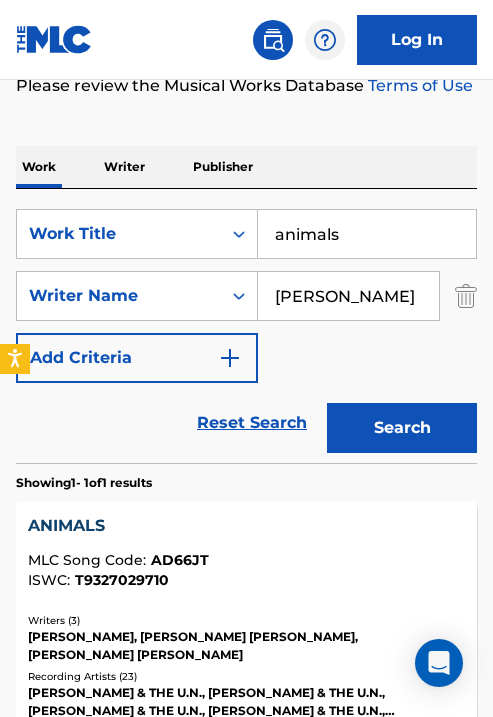 scroll, scrollTop: 532, scrollLeft: 0, axis: vertical 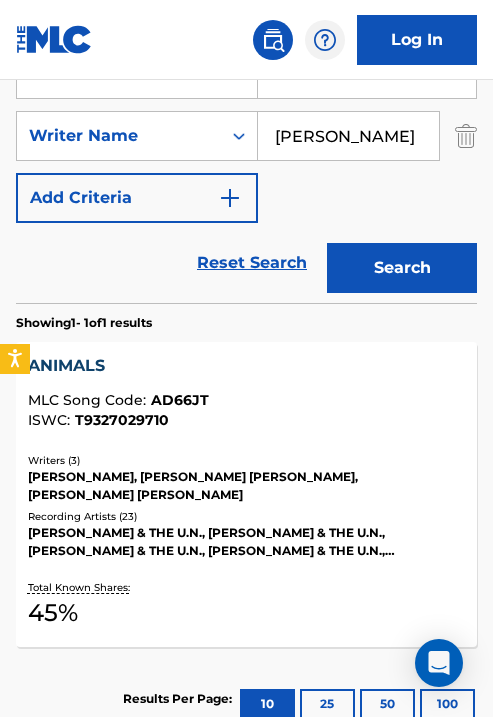 click on "[PERSON_NAME] & THE U.N., [PERSON_NAME] & THE U.N., [PERSON_NAME] & THE U.N., [PERSON_NAME] & THE U.N., [PERSON_NAME] & THE U.N." at bounding box center [247, 542] 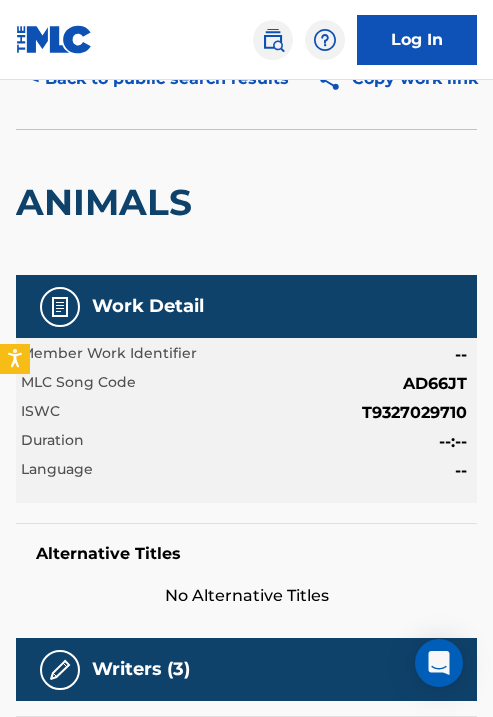 scroll, scrollTop: 0, scrollLeft: 0, axis: both 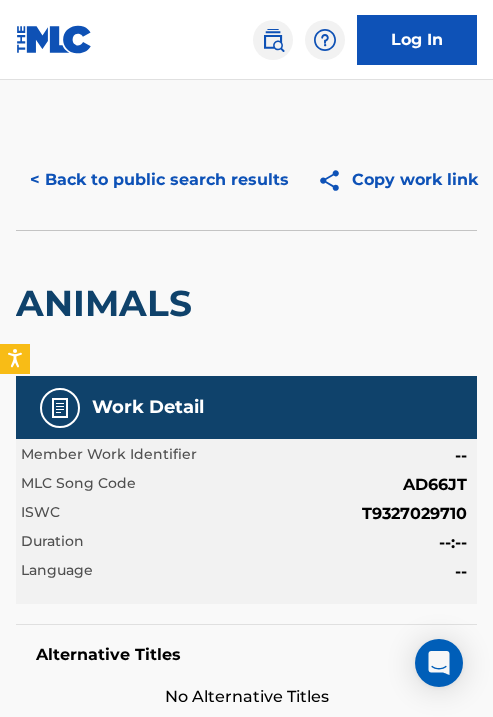 click on "< Back to public search results" at bounding box center [159, 180] 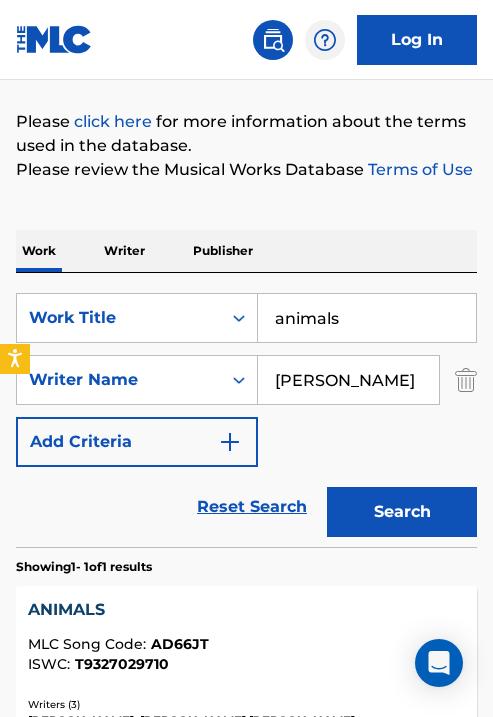 scroll, scrollTop: 274, scrollLeft: 0, axis: vertical 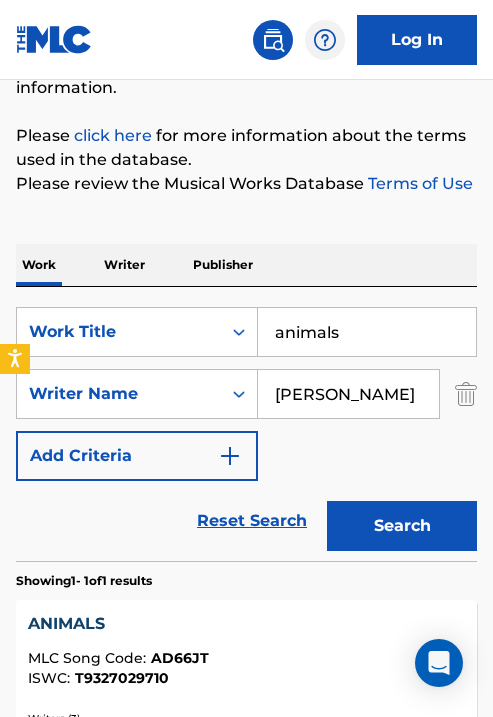 click on "animals" at bounding box center (367, 332) 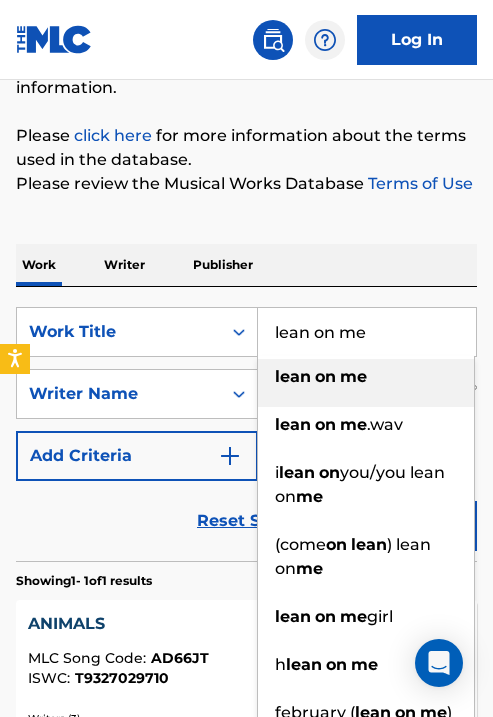 type on "lean on me" 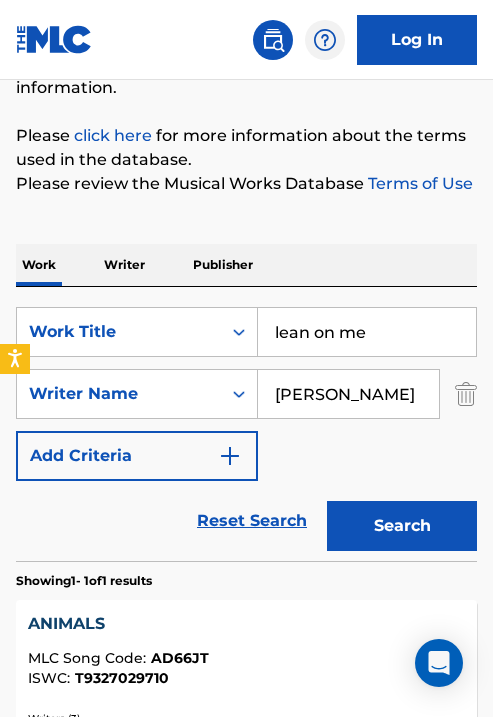 click on "[PERSON_NAME]" at bounding box center [348, 394] 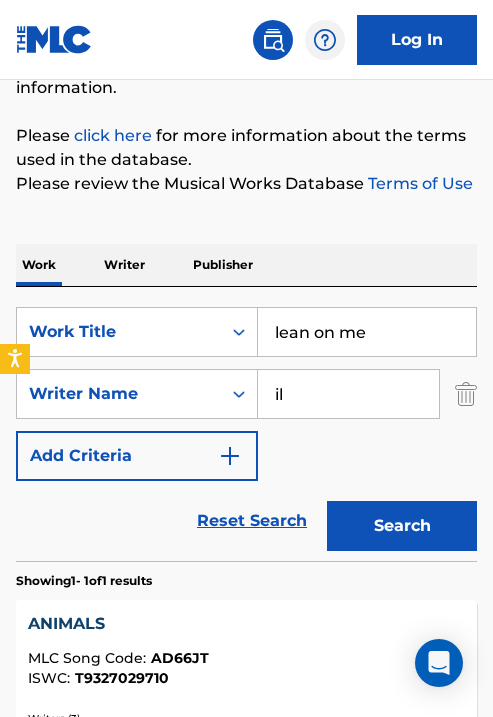 type on "i" 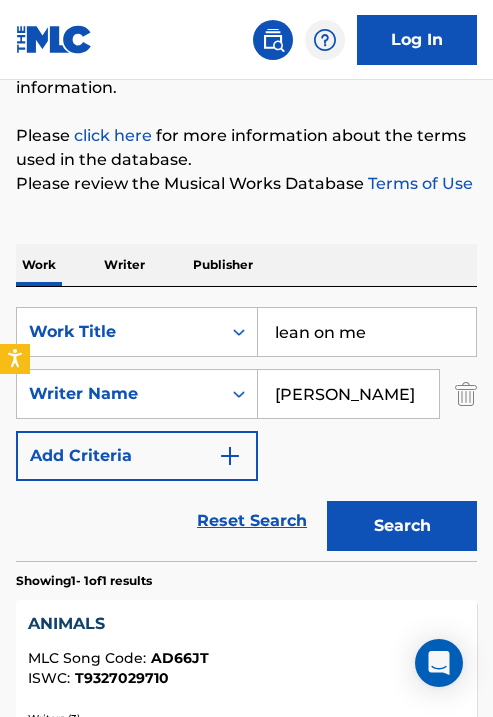 type on "[PERSON_NAME]" 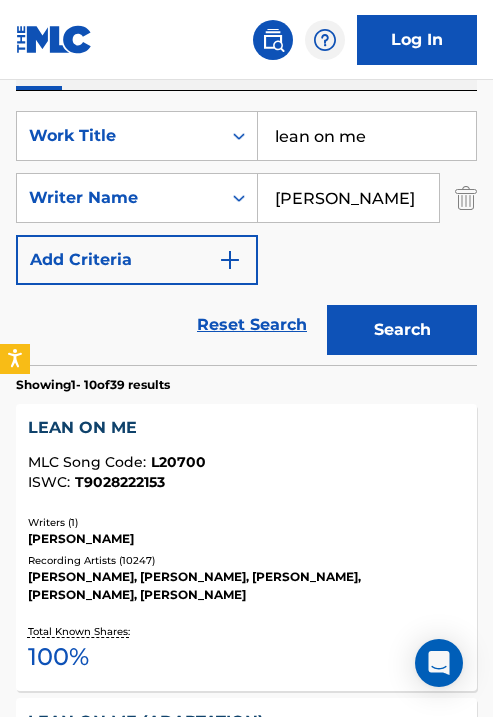 scroll, scrollTop: 475, scrollLeft: 0, axis: vertical 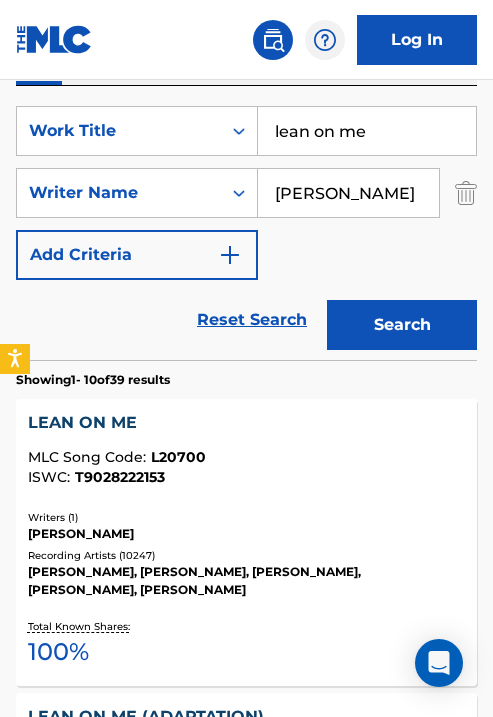 click on "LEAN ON ME MLC Song Code : L20700 ISWC : T9028222153 Writers ( 1 ) [PERSON_NAME] Recording Artists ( 10247 ) [PERSON_NAME], [PERSON_NAME], [PERSON_NAME], [PERSON_NAME], [PERSON_NAME] Total Known Shares: 100 %" at bounding box center (246, 542) 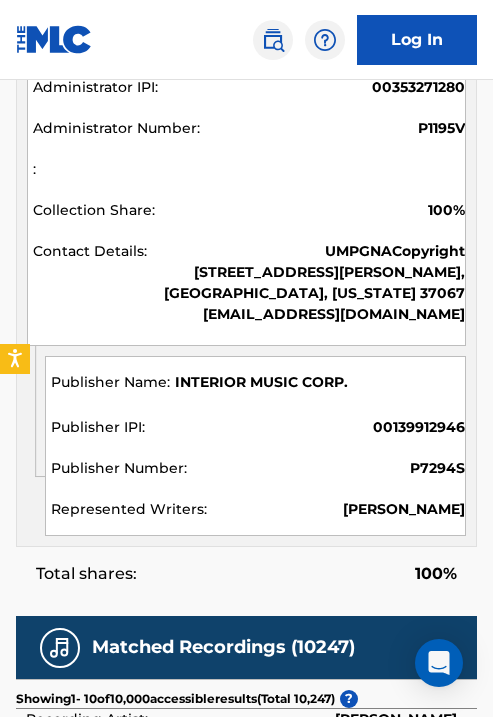 scroll, scrollTop: 1024, scrollLeft: 0, axis: vertical 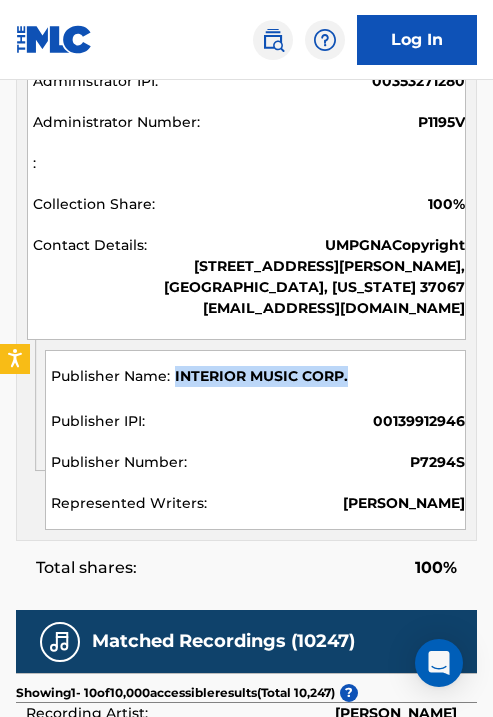 drag, startPoint x: 173, startPoint y: 373, endPoint x: 387, endPoint y: 365, distance: 214.14948 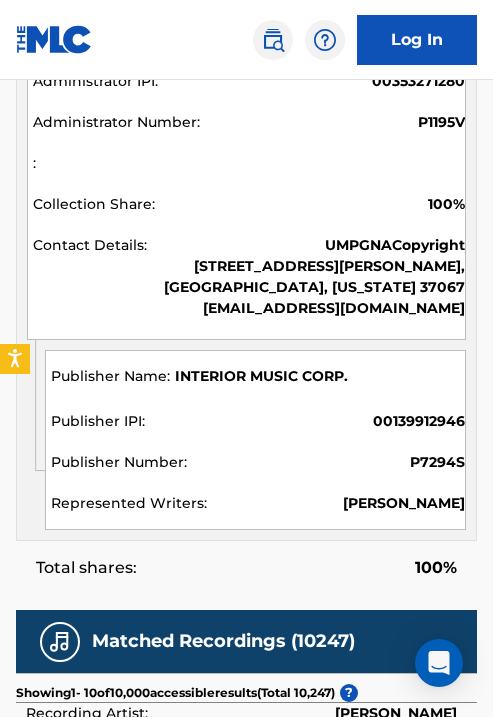 click on "00139912946" at bounding box center (419, 421) 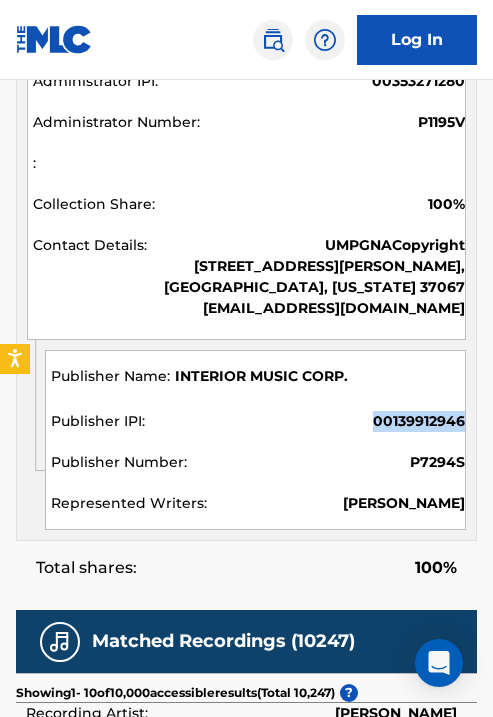 click on "00139912946" at bounding box center (419, 421) 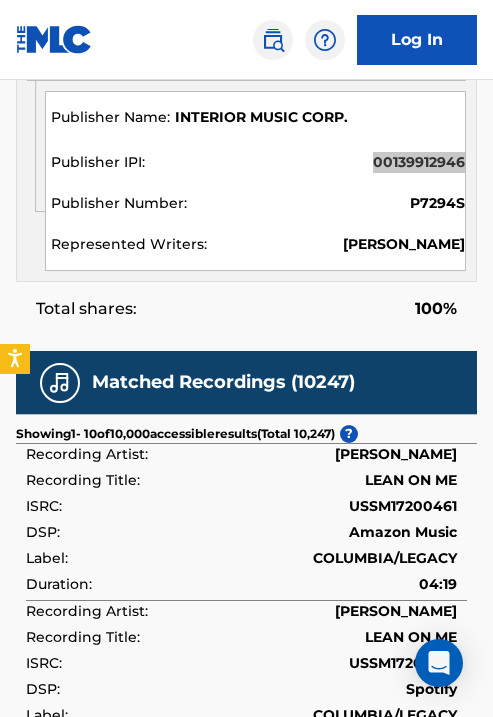 scroll, scrollTop: 1292, scrollLeft: 0, axis: vertical 